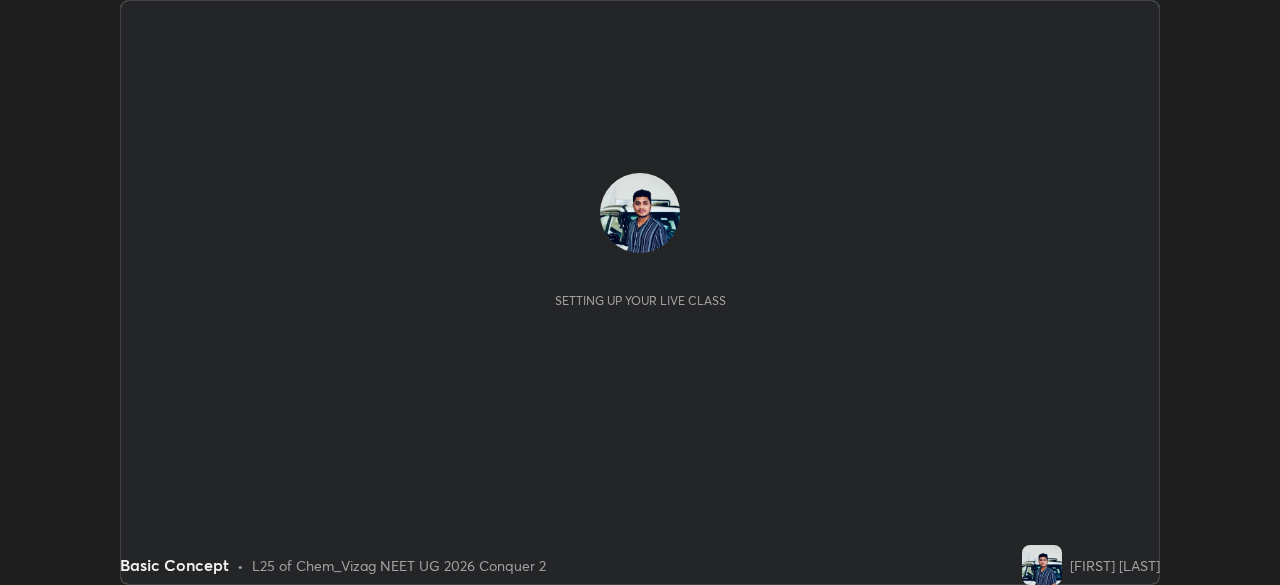 scroll, scrollTop: 0, scrollLeft: 0, axis: both 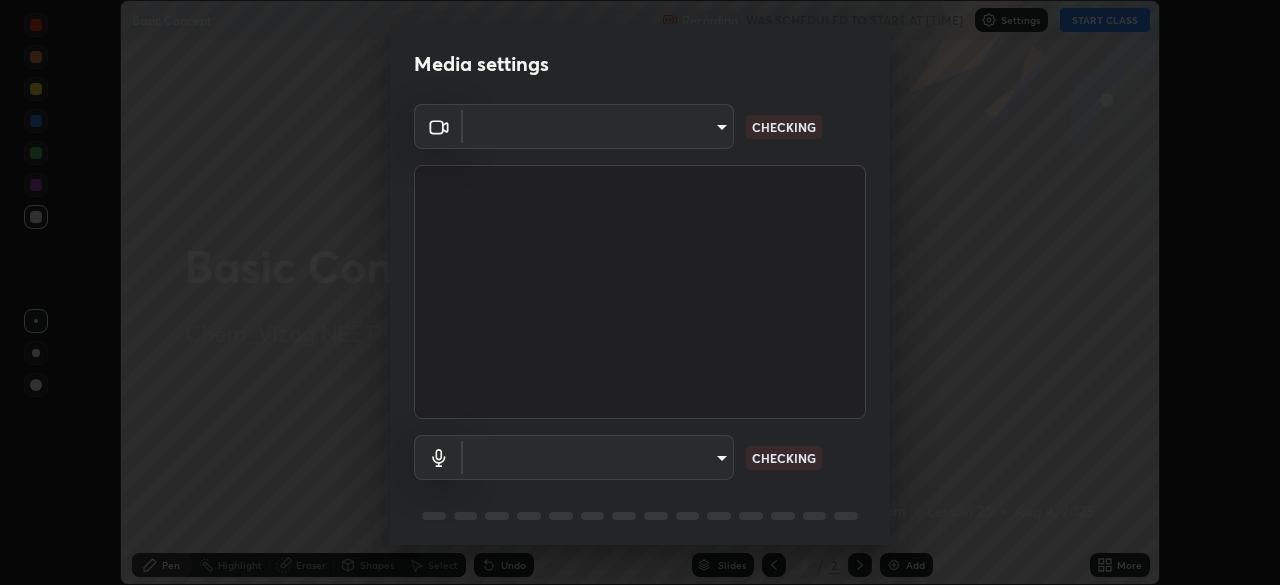 type on "e22b31622504561304a1b81eff57d23c6261876020de6d080eb4e3537e1d0af1" 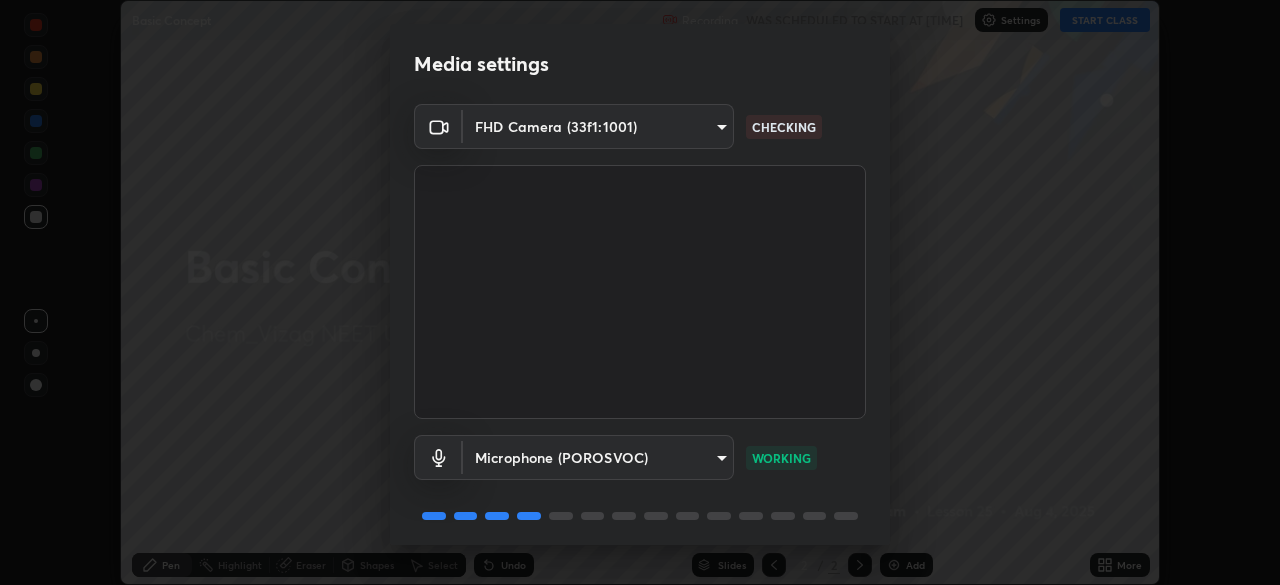 scroll, scrollTop: 71, scrollLeft: 0, axis: vertical 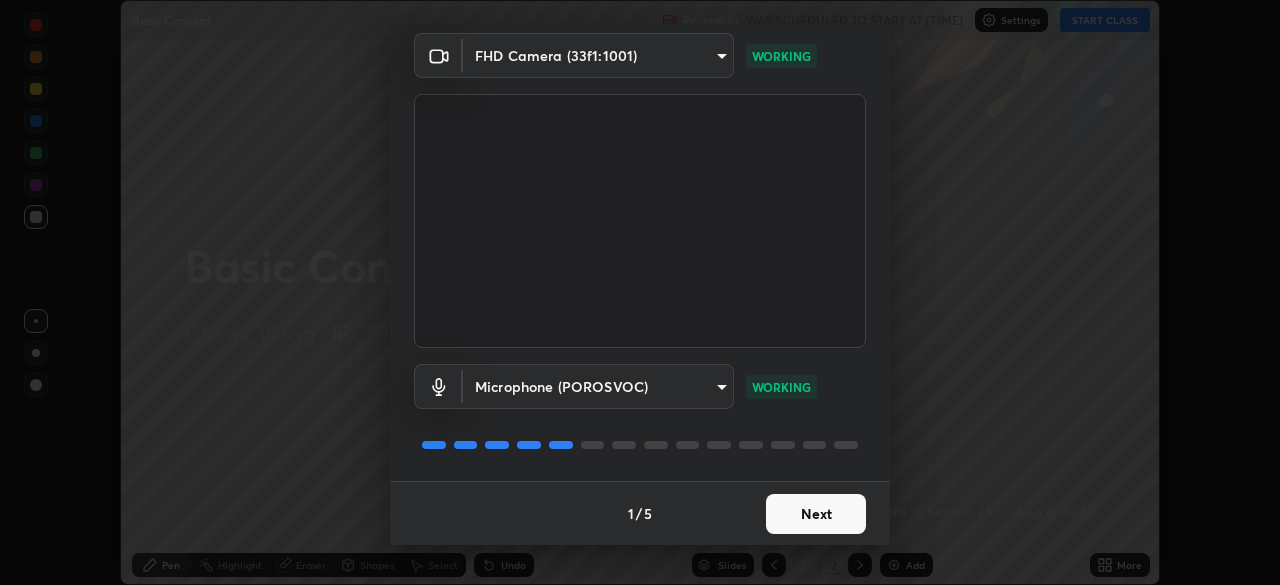 click on "Next" at bounding box center [816, 514] 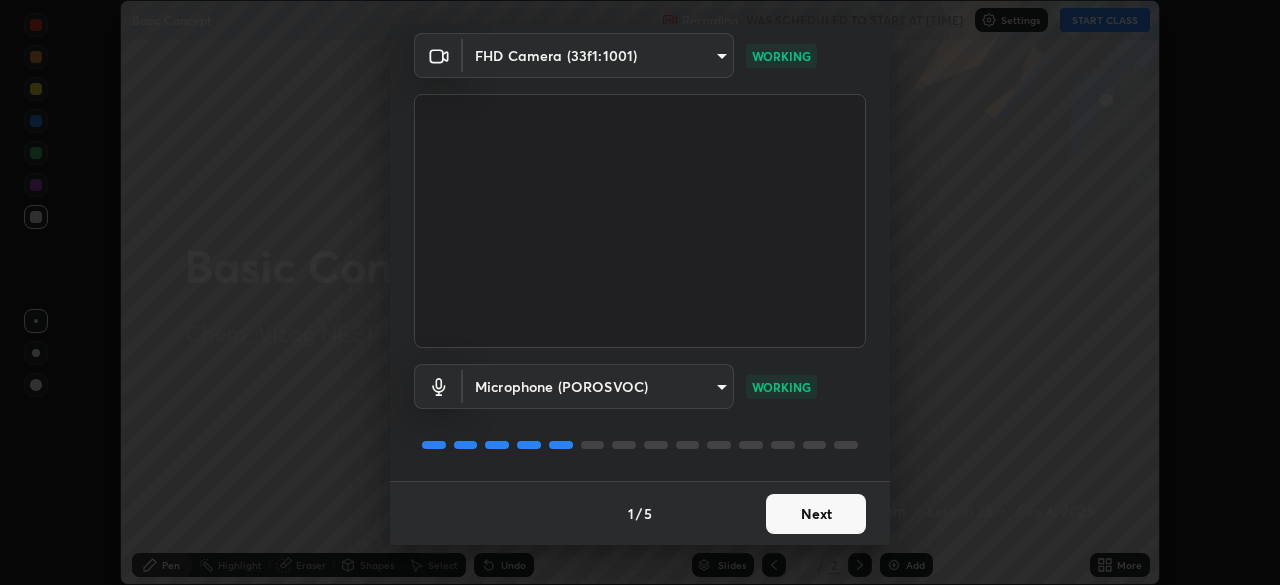 scroll, scrollTop: 0, scrollLeft: 0, axis: both 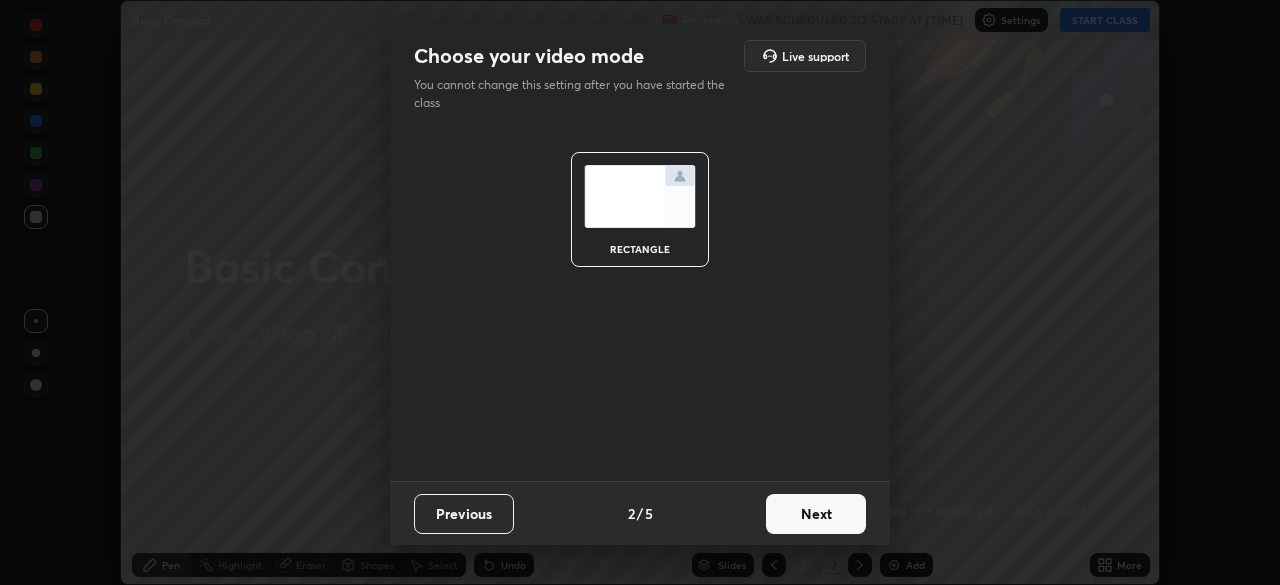 click on "Next" at bounding box center [816, 514] 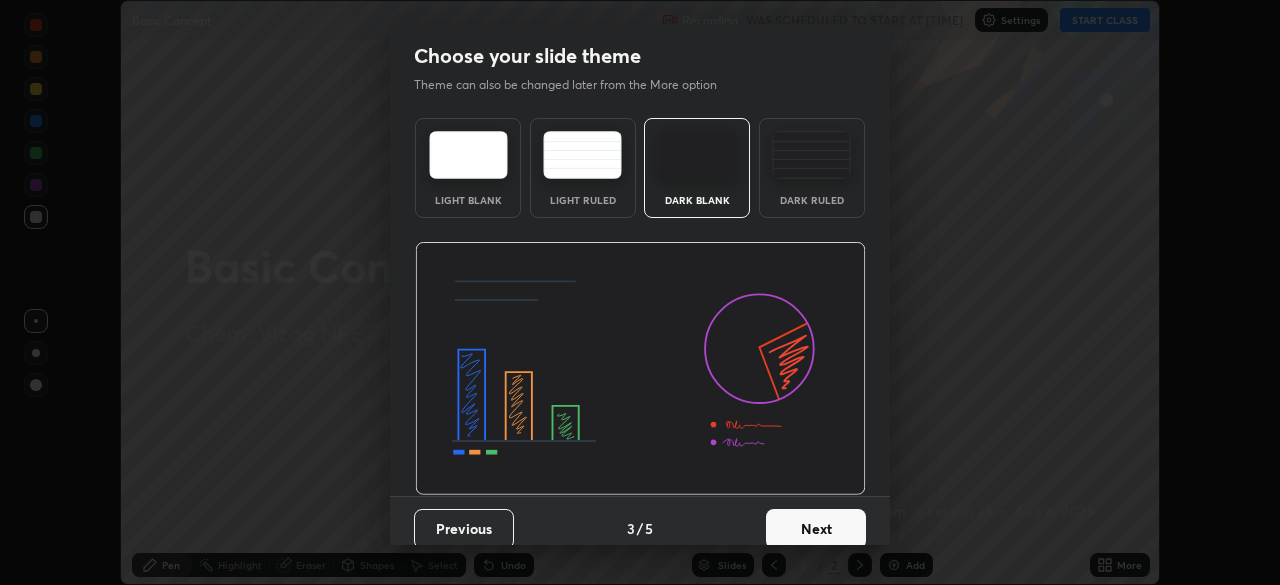 click on "Next" at bounding box center (816, 529) 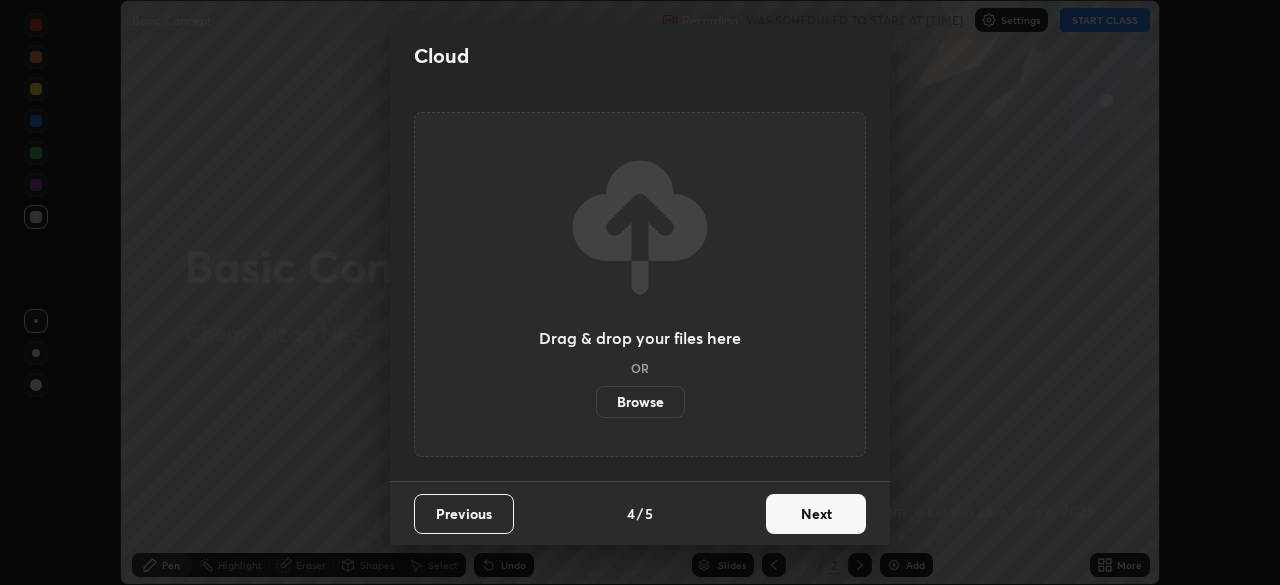 click on "Next" at bounding box center (816, 514) 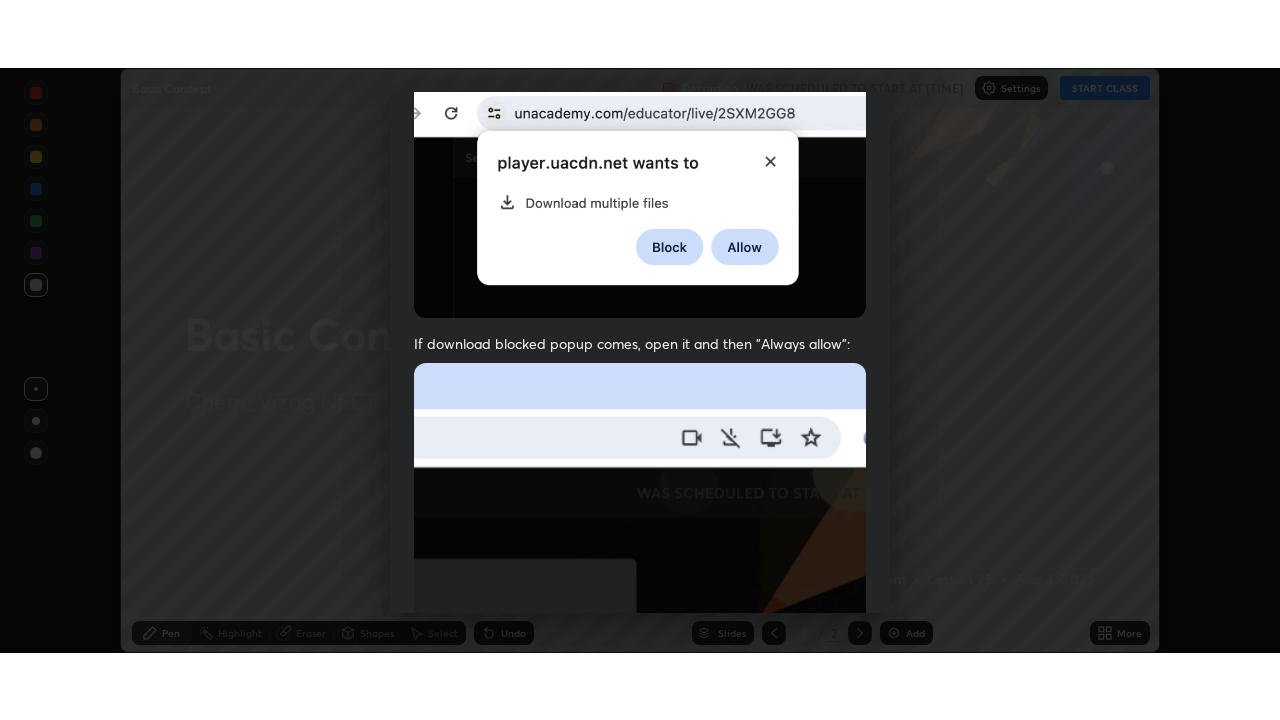 scroll, scrollTop: 479, scrollLeft: 0, axis: vertical 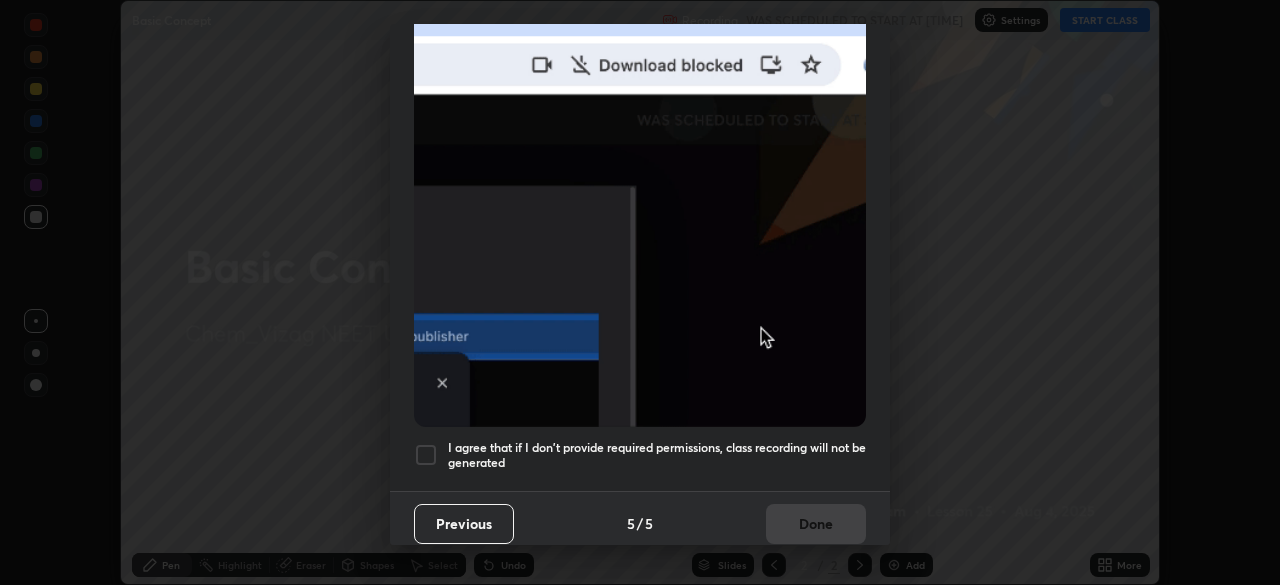 click at bounding box center (426, 455) 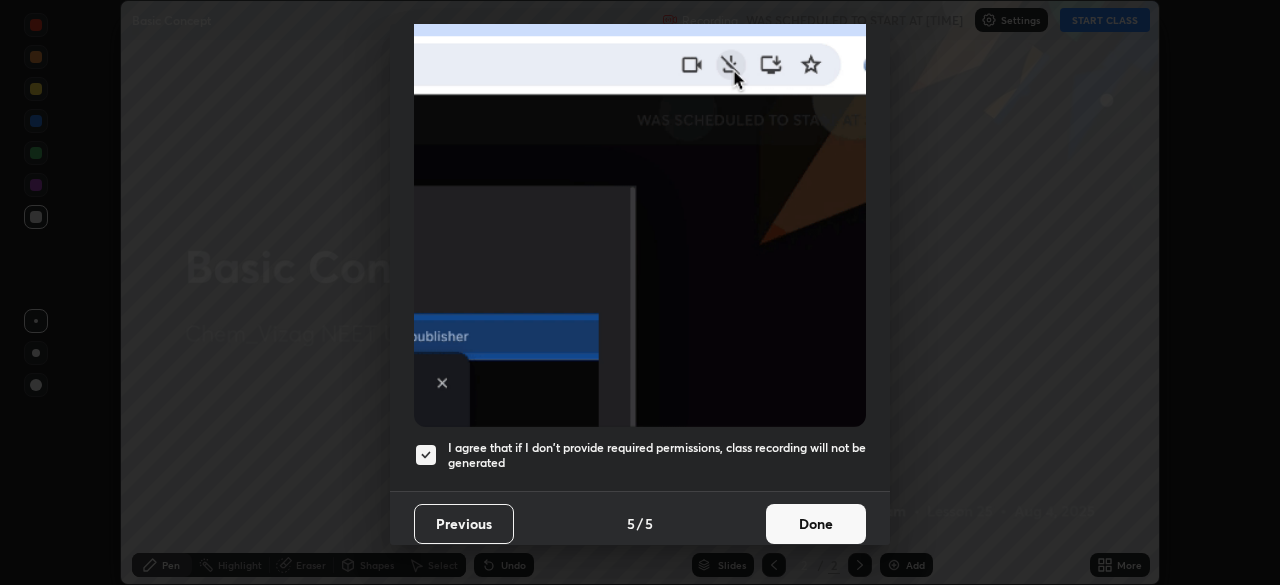 click on "Done" at bounding box center [816, 524] 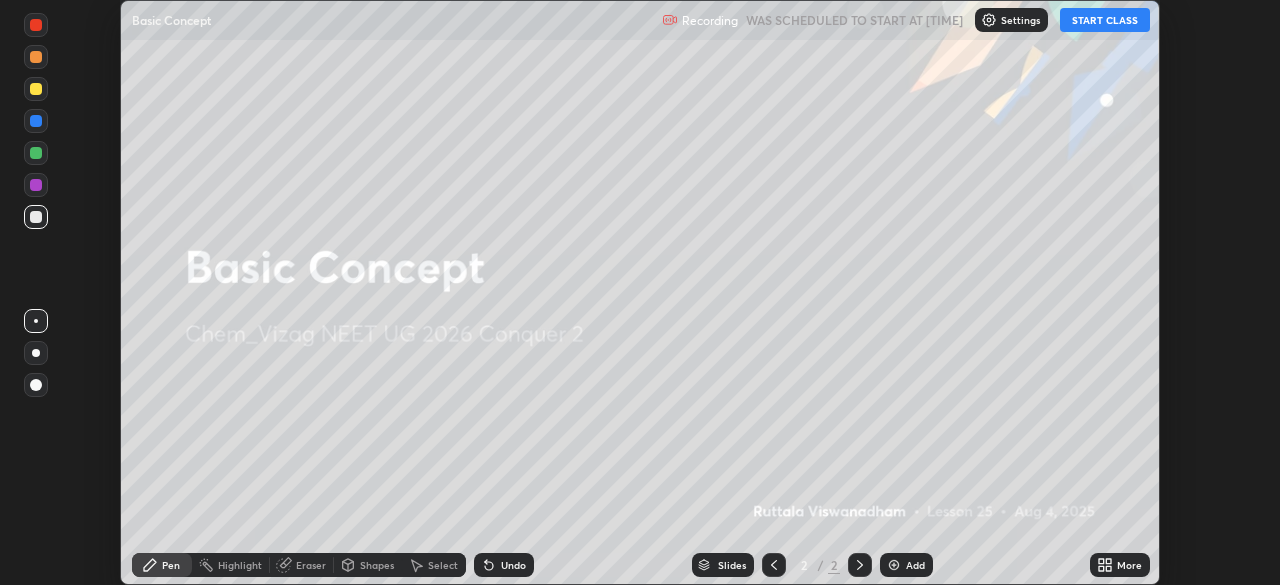 click on "START CLASS" at bounding box center (1105, 20) 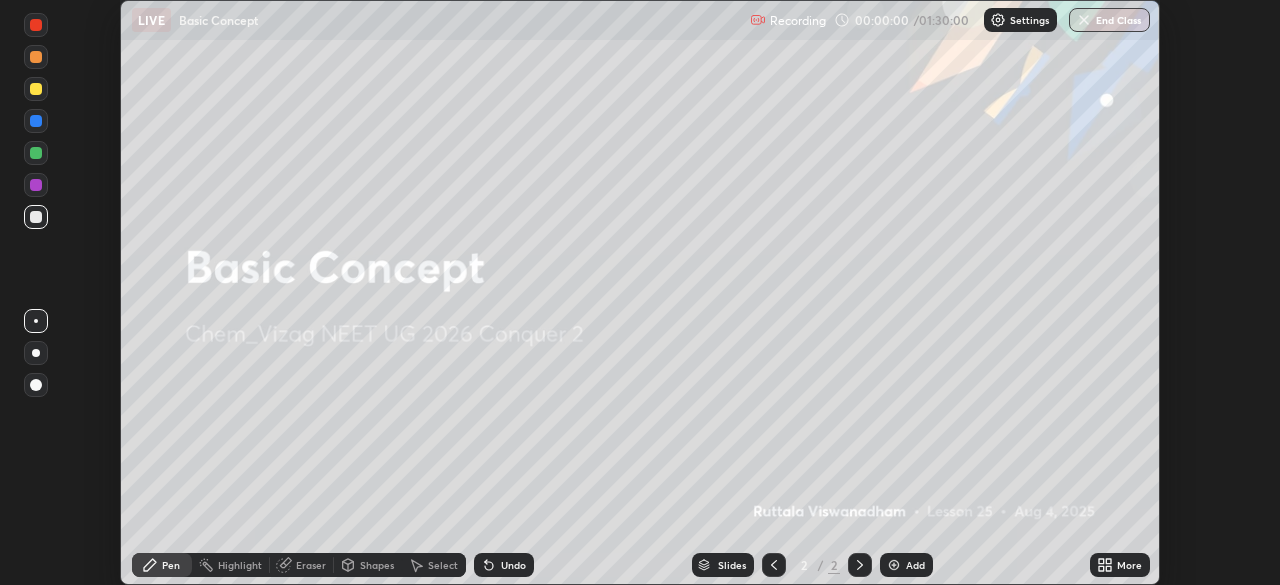 click on "More" at bounding box center [1129, 565] 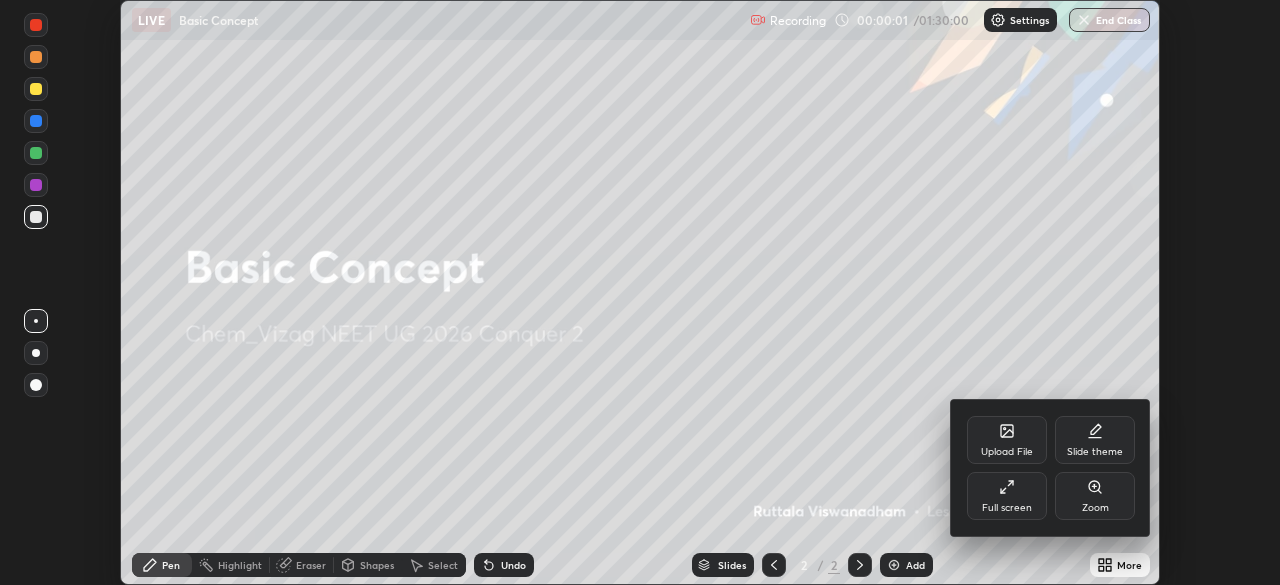click on "Full screen" at bounding box center [1007, 496] 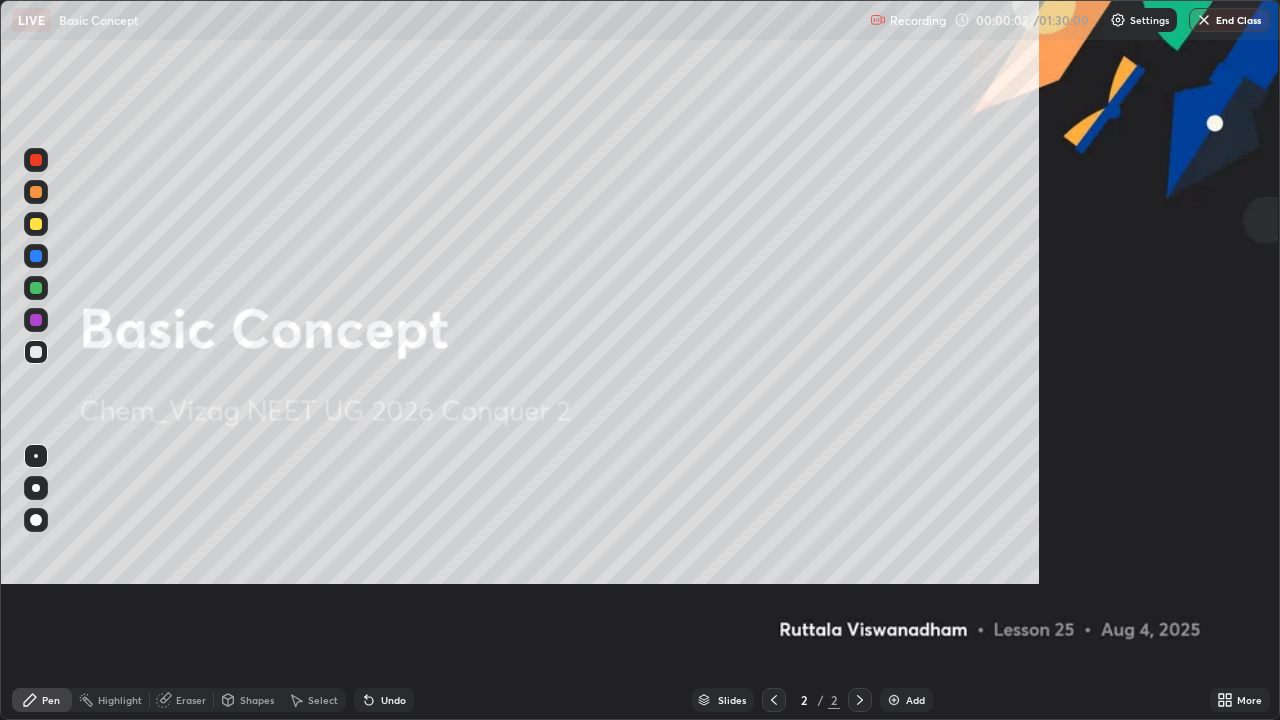 scroll, scrollTop: 99280, scrollLeft: 98720, axis: both 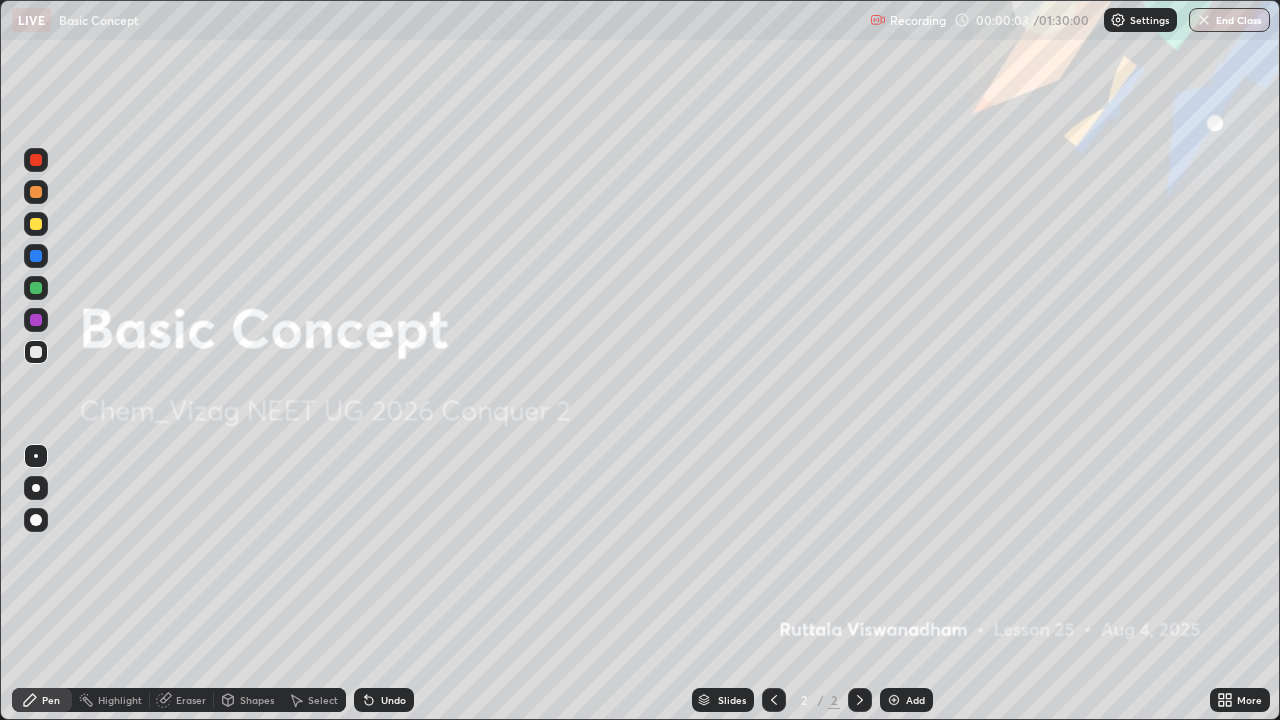 click on "Add" at bounding box center [915, 700] 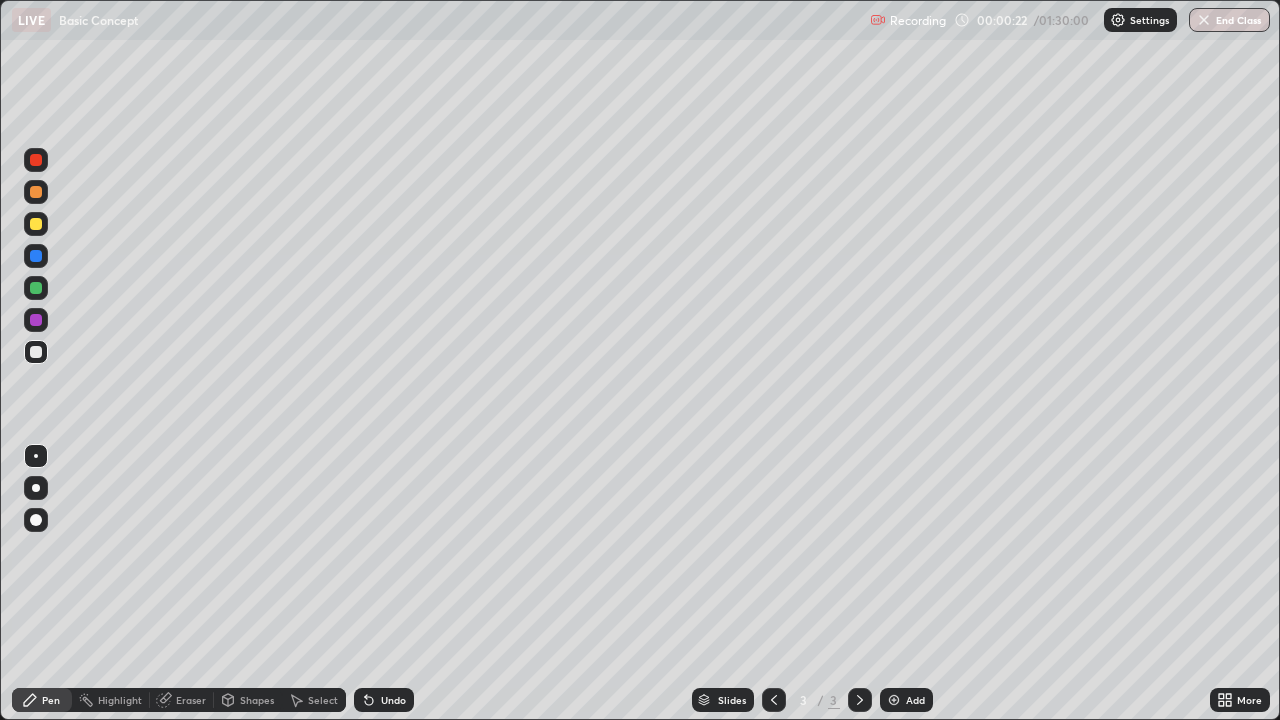 click at bounding box center [36, 224] 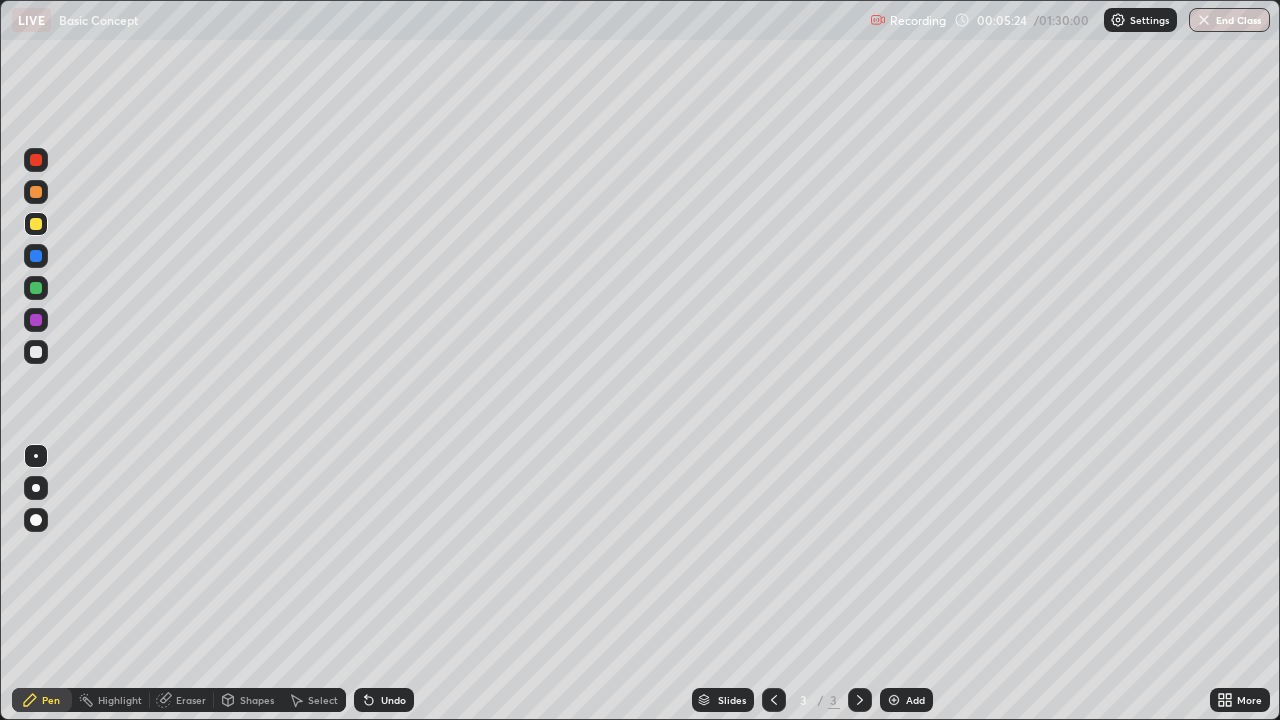 click at bounding box center [36, 352] 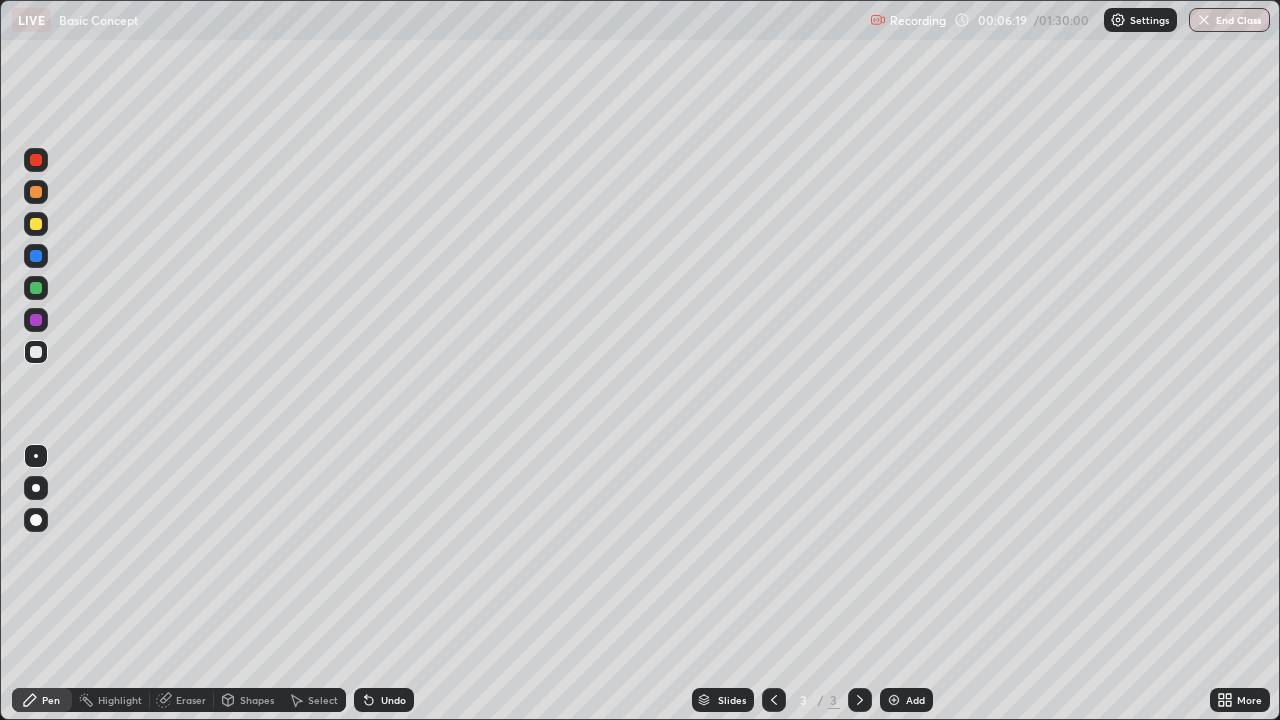 click on "Undo" at bounding box center [393, 700] 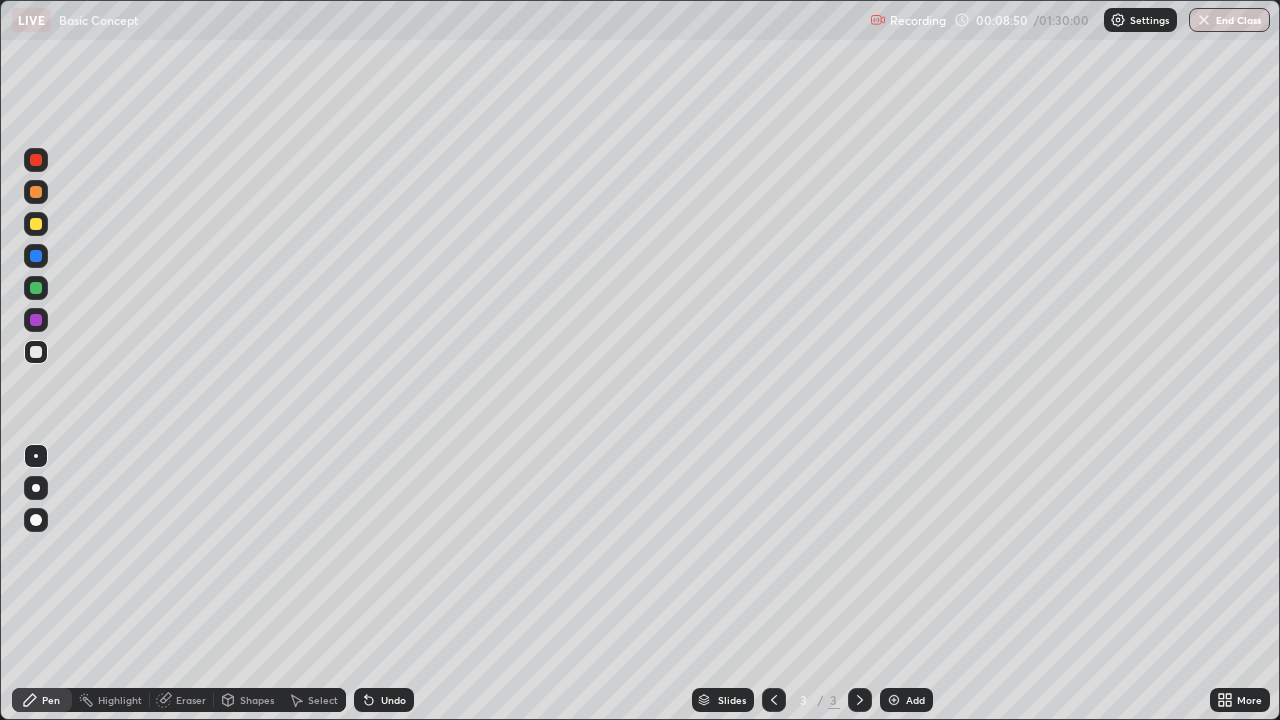 click on "Add" at bounding box center (906, 700) 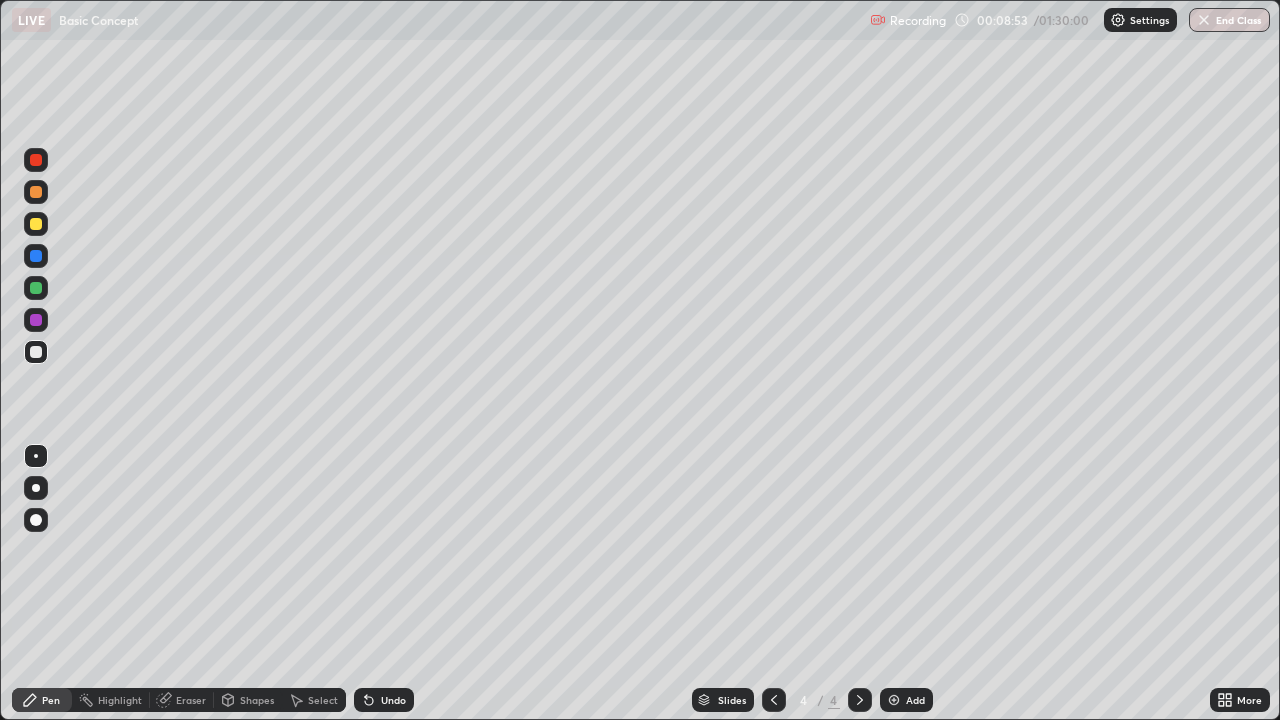 click at bounding box center (36, 224) 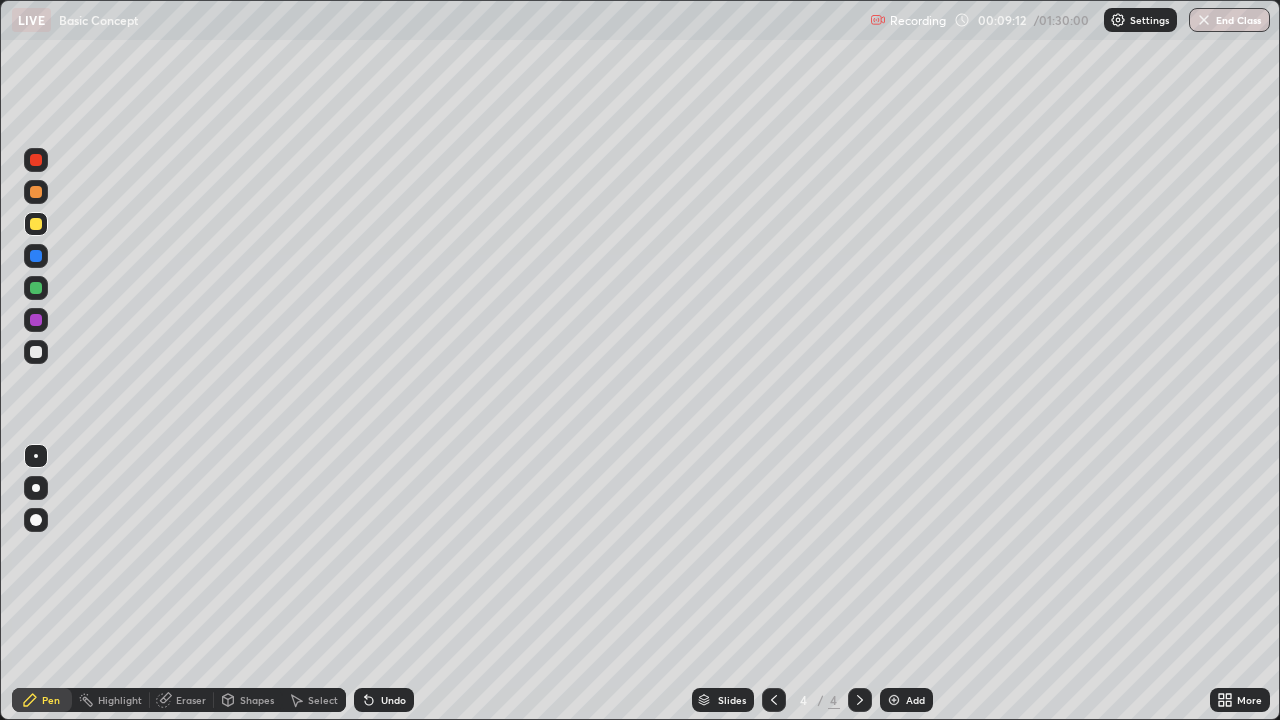 click at bounding box center (36, 352) 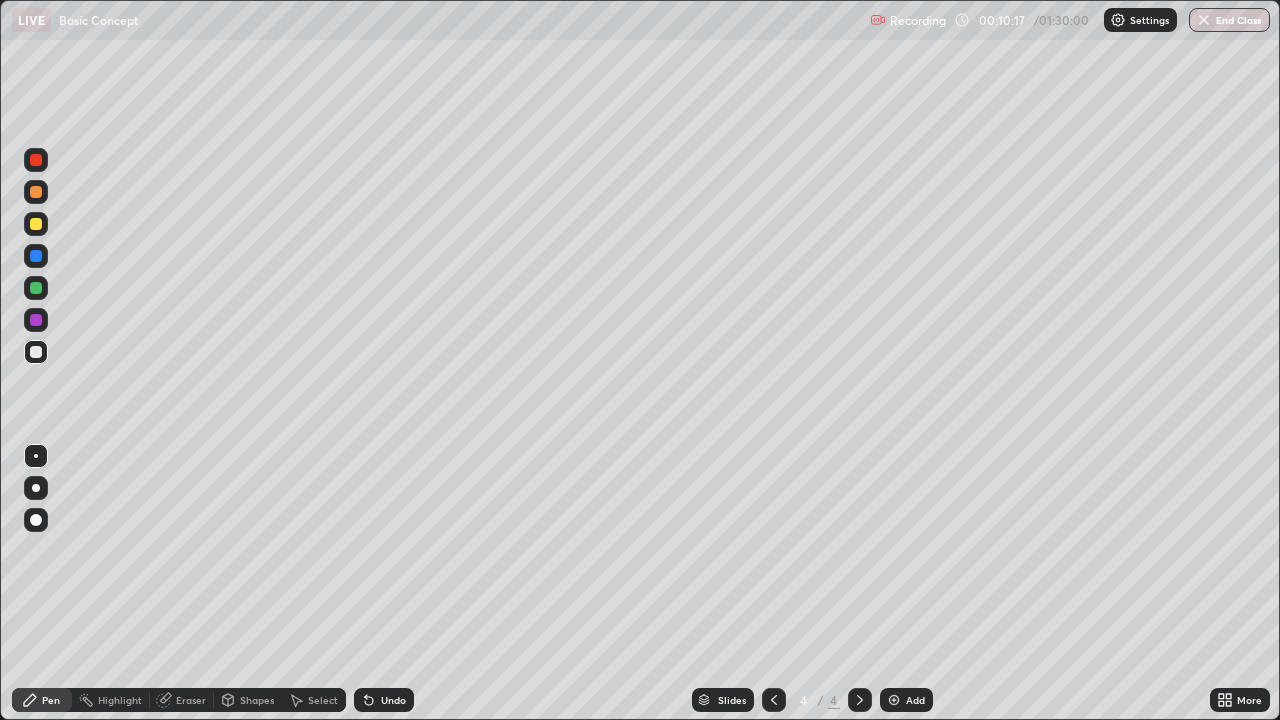 click on "Undo" at bounding box center (393, 700) 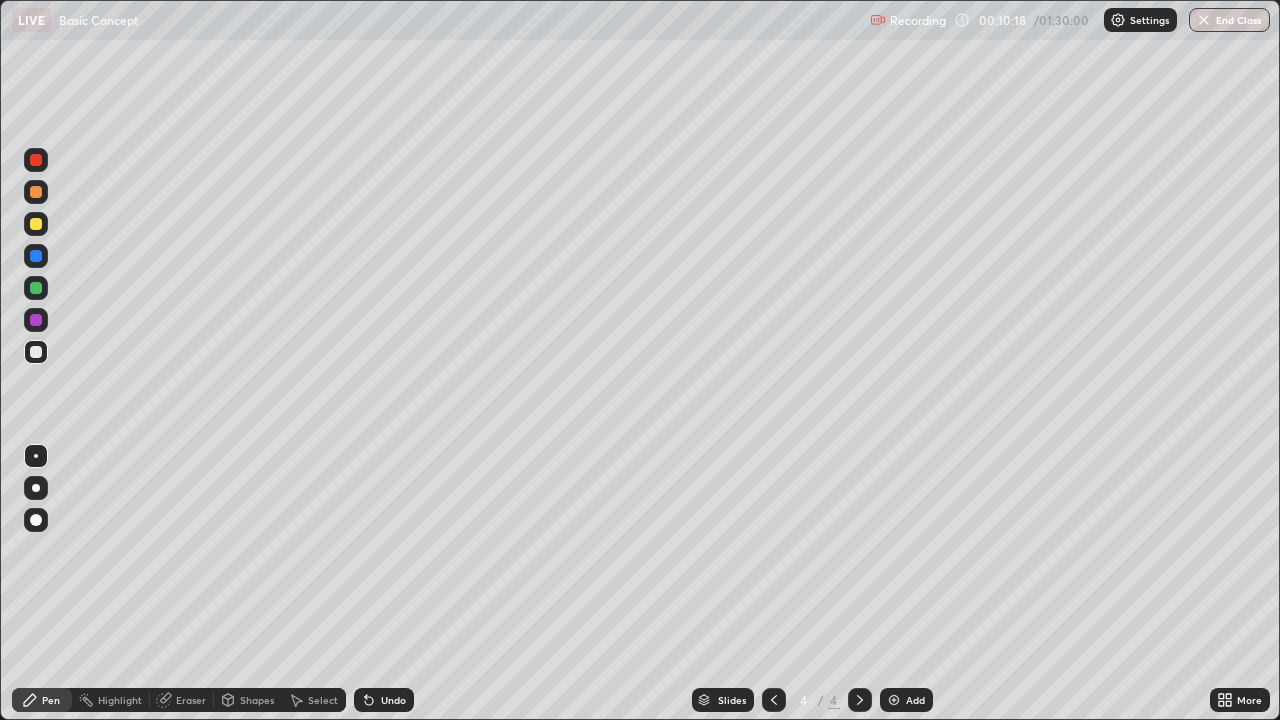 click on "Undo" at bounding box center [393, 700] 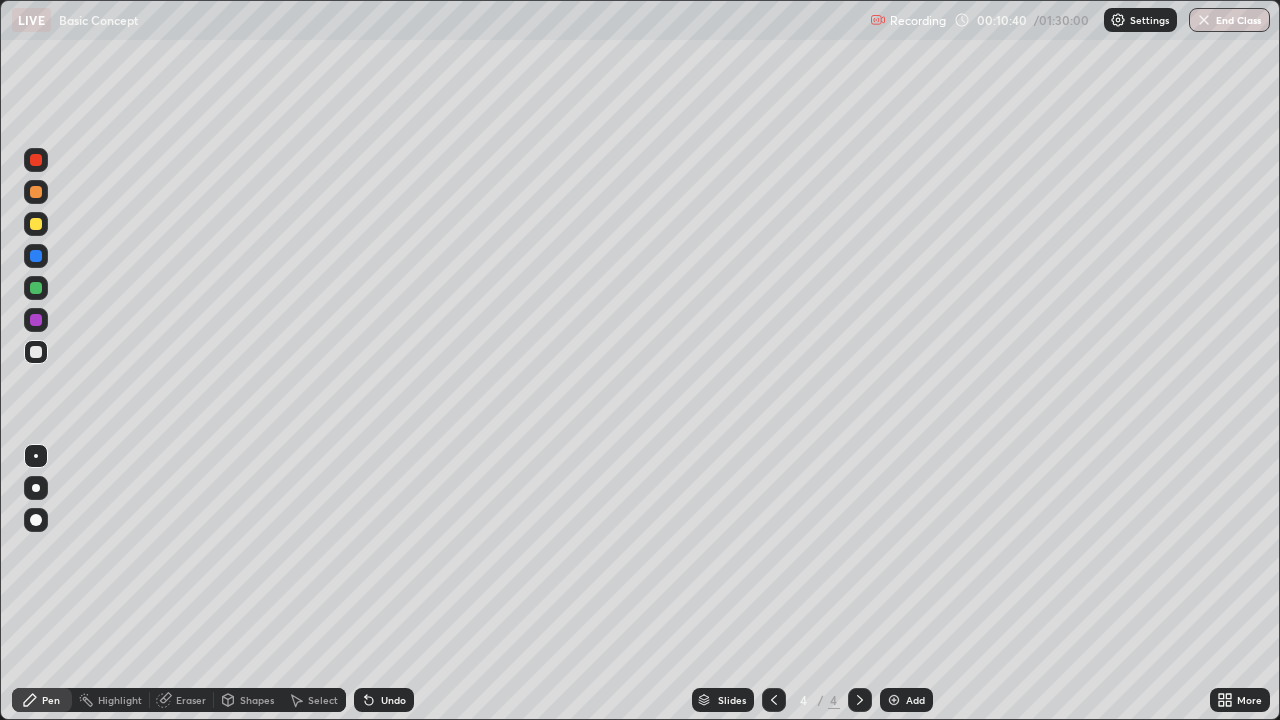 click on "Eraser" at bounding box center (191, 700) 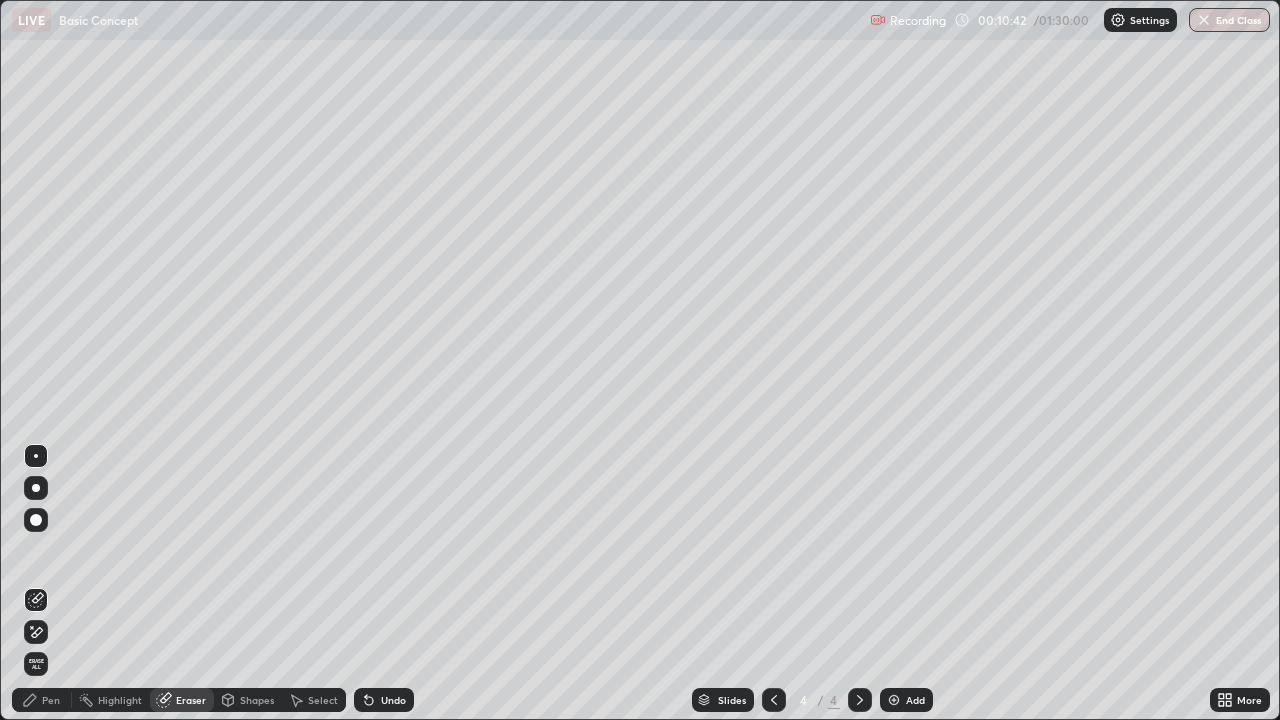 click on "Pen" at bounding box center [51, 700] 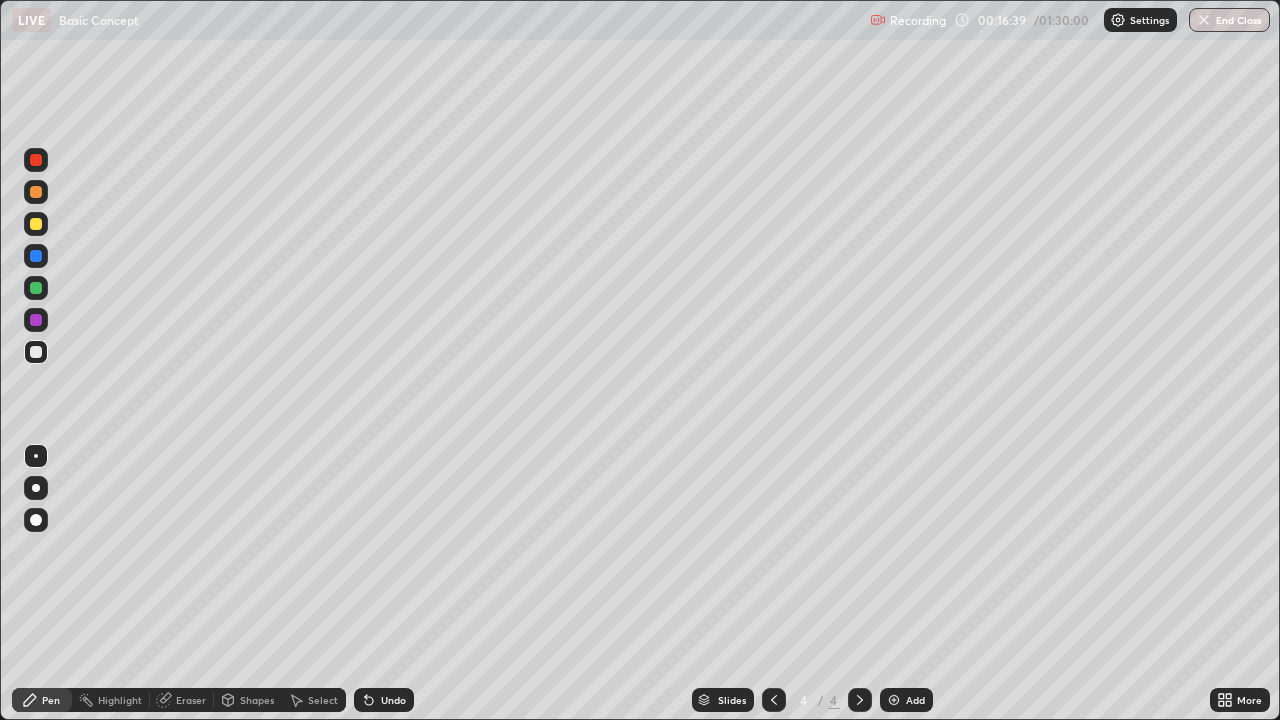 click at bounding box center (894, 700) 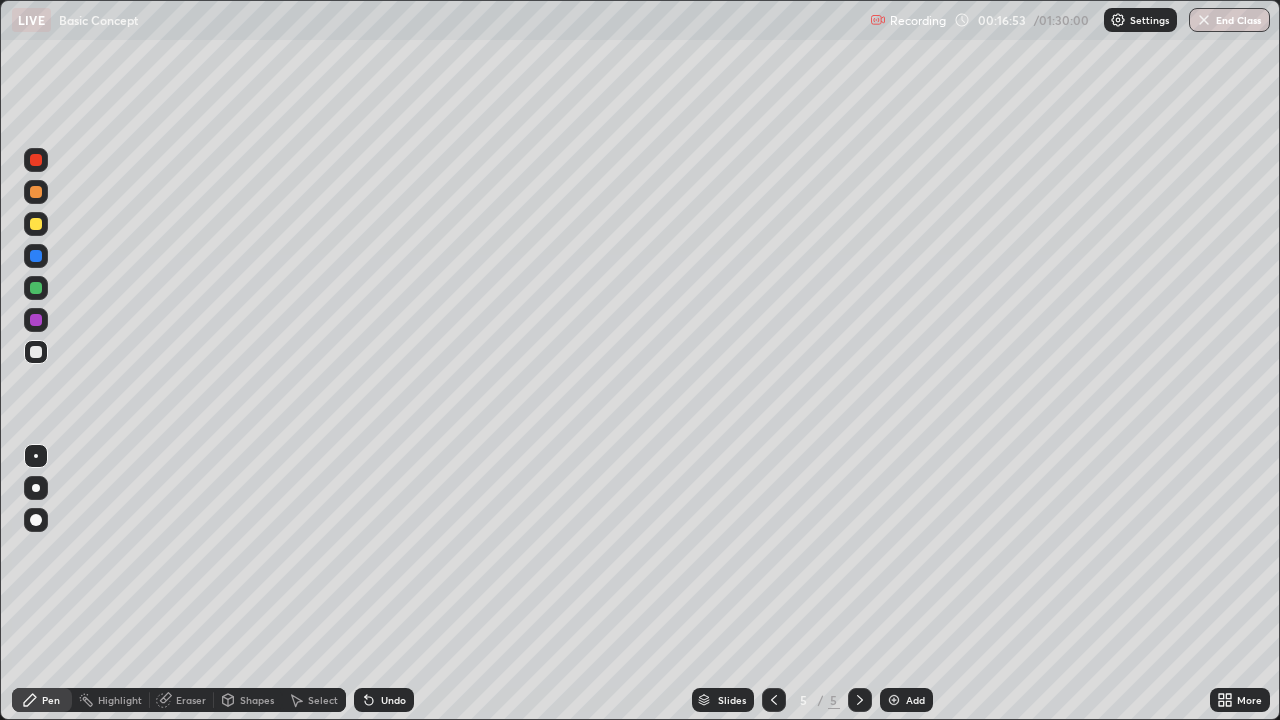 click on "Undo" at bounding box center [393, 700] 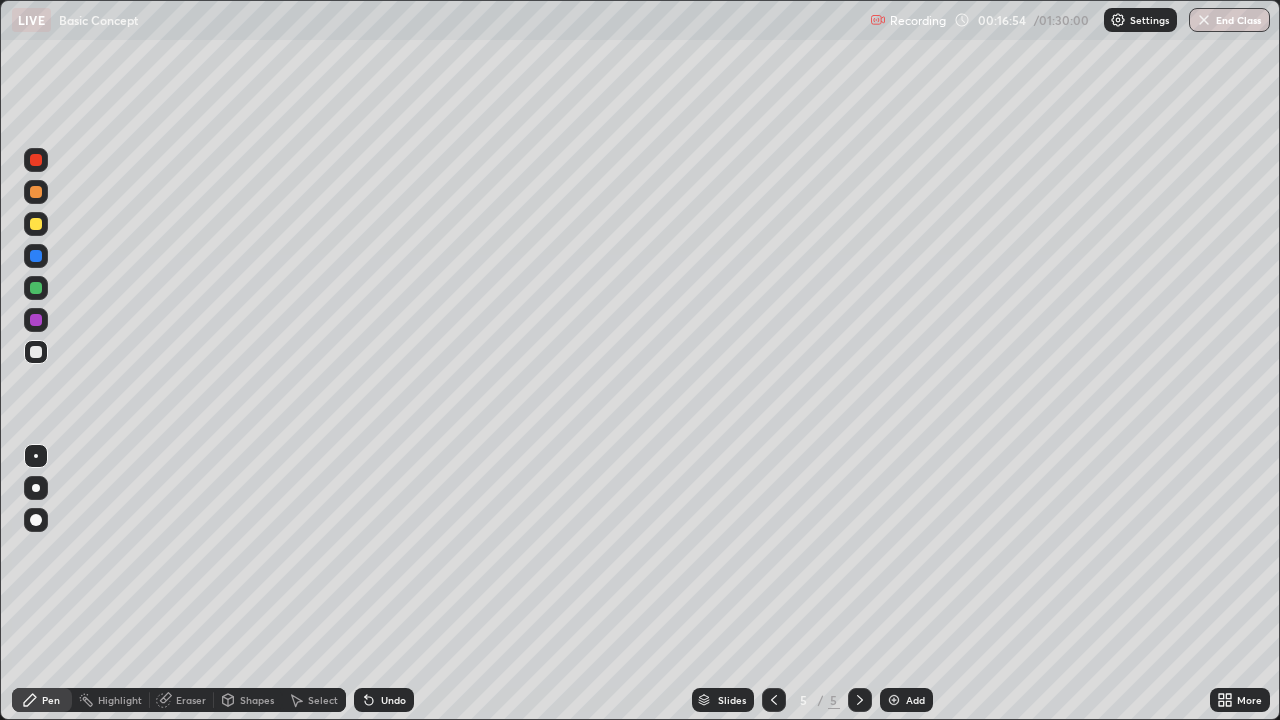 click on "Undo" at bounding box center (393, 700) 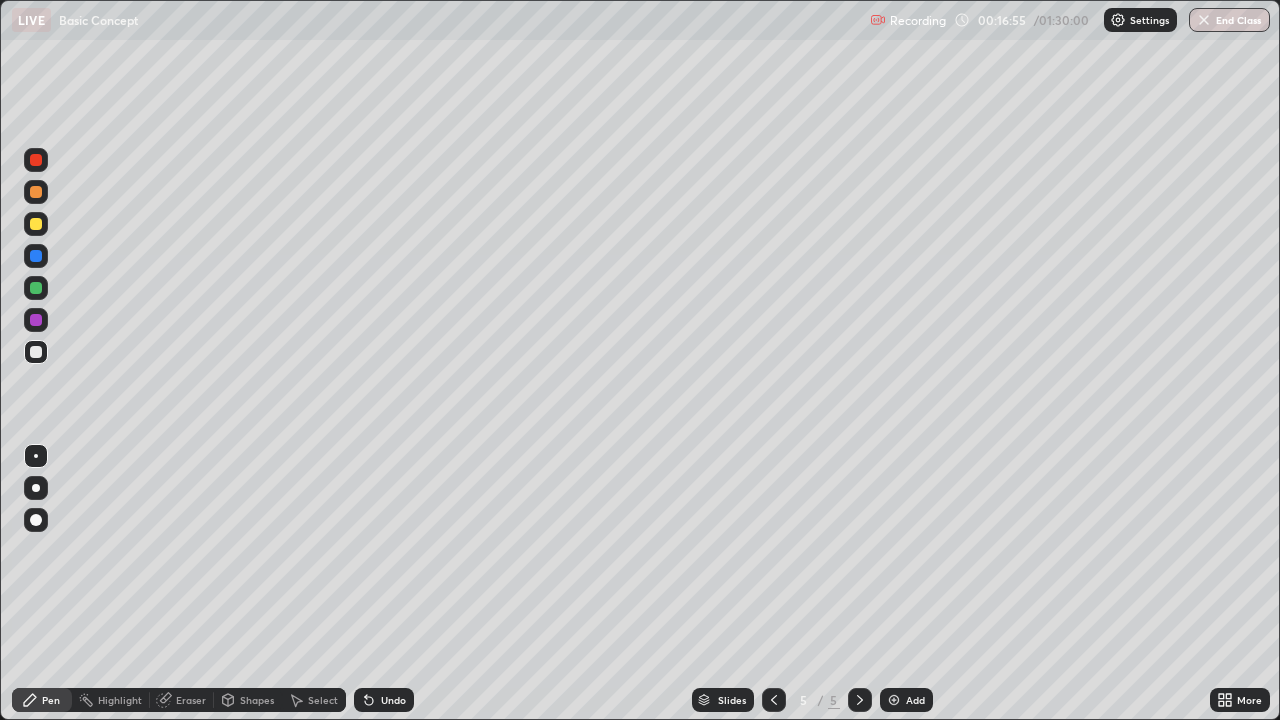 click on "Undo" at bounding box center (384, 700) 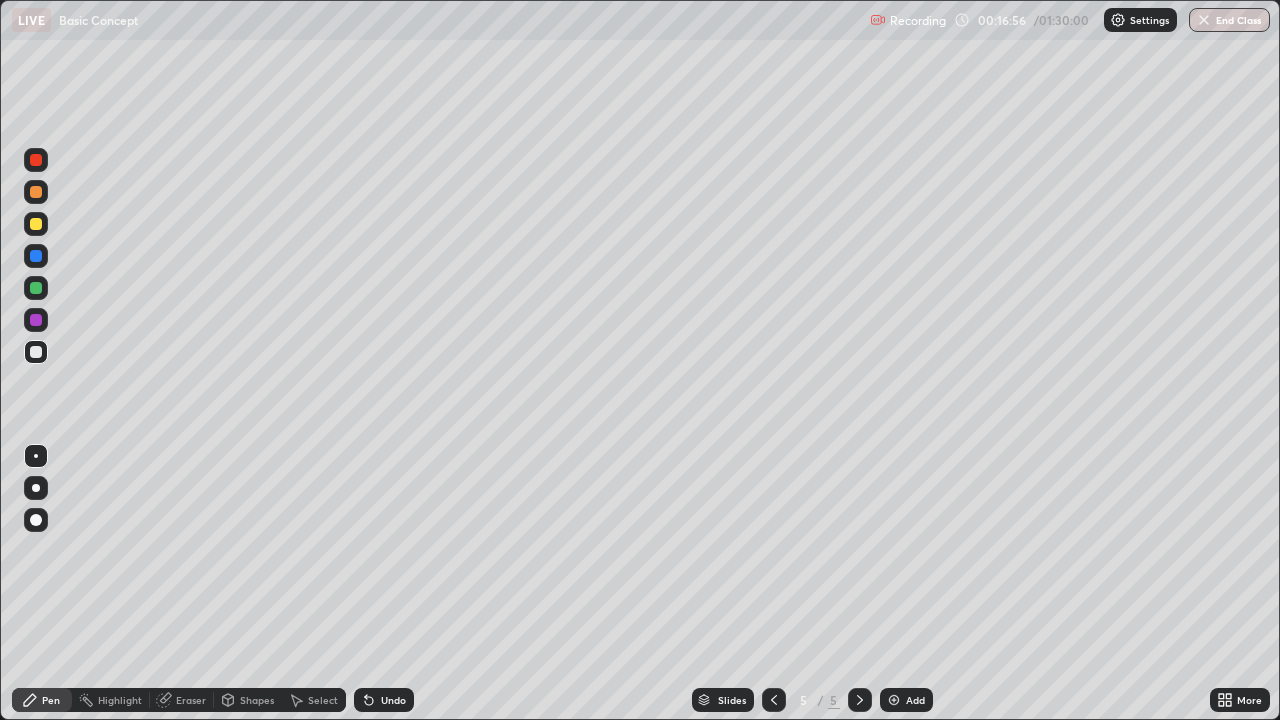 click 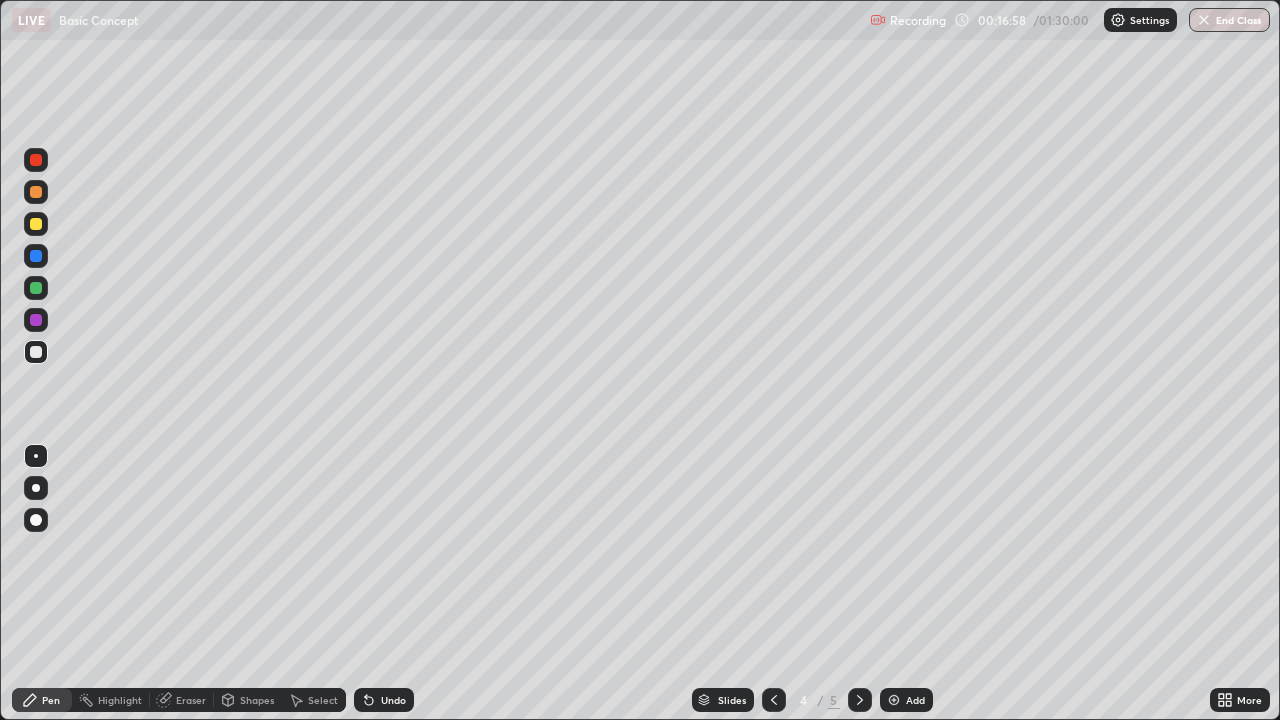 click 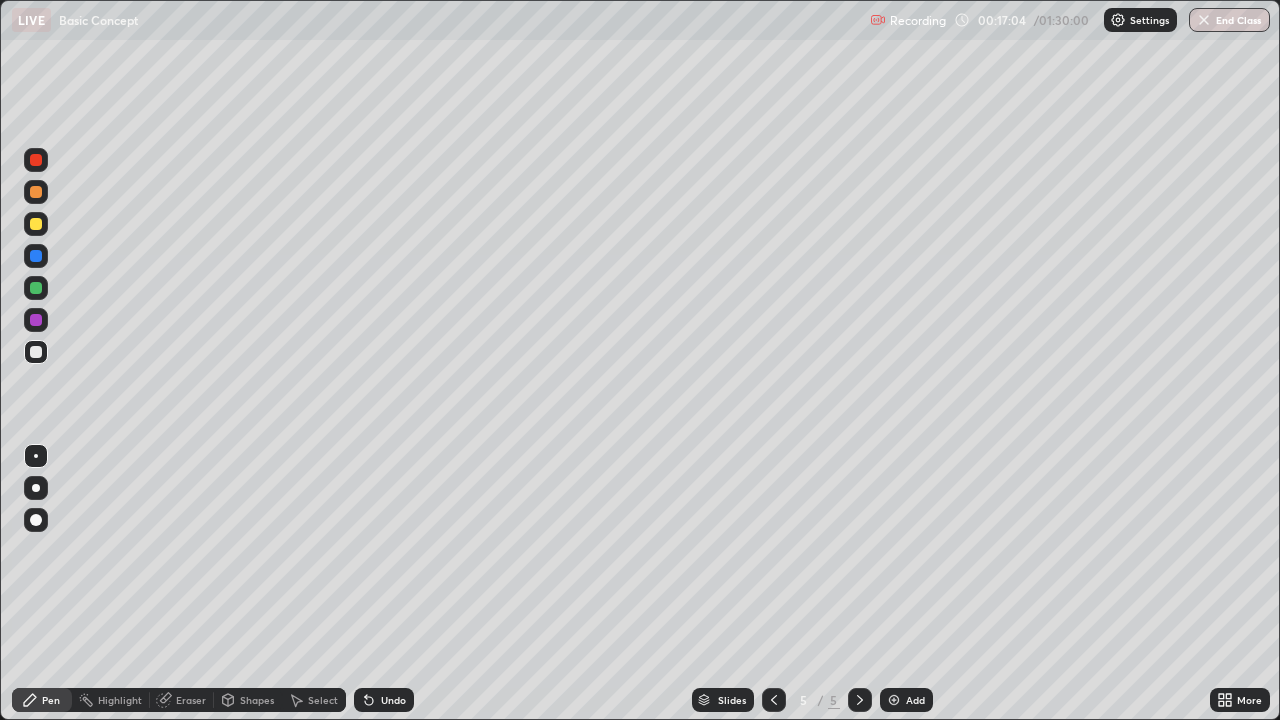 click on "Undo" at bounding box center [393, 700] 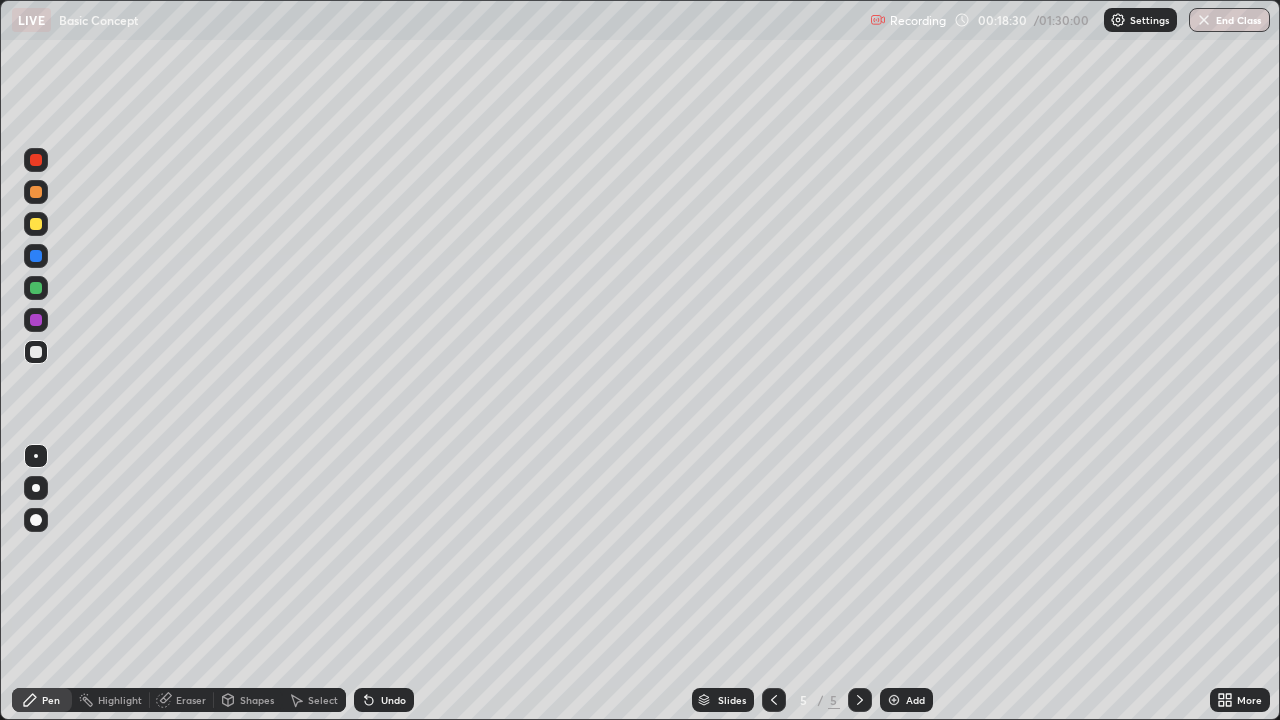 click on "Undo" at bounding box center (384, 700) 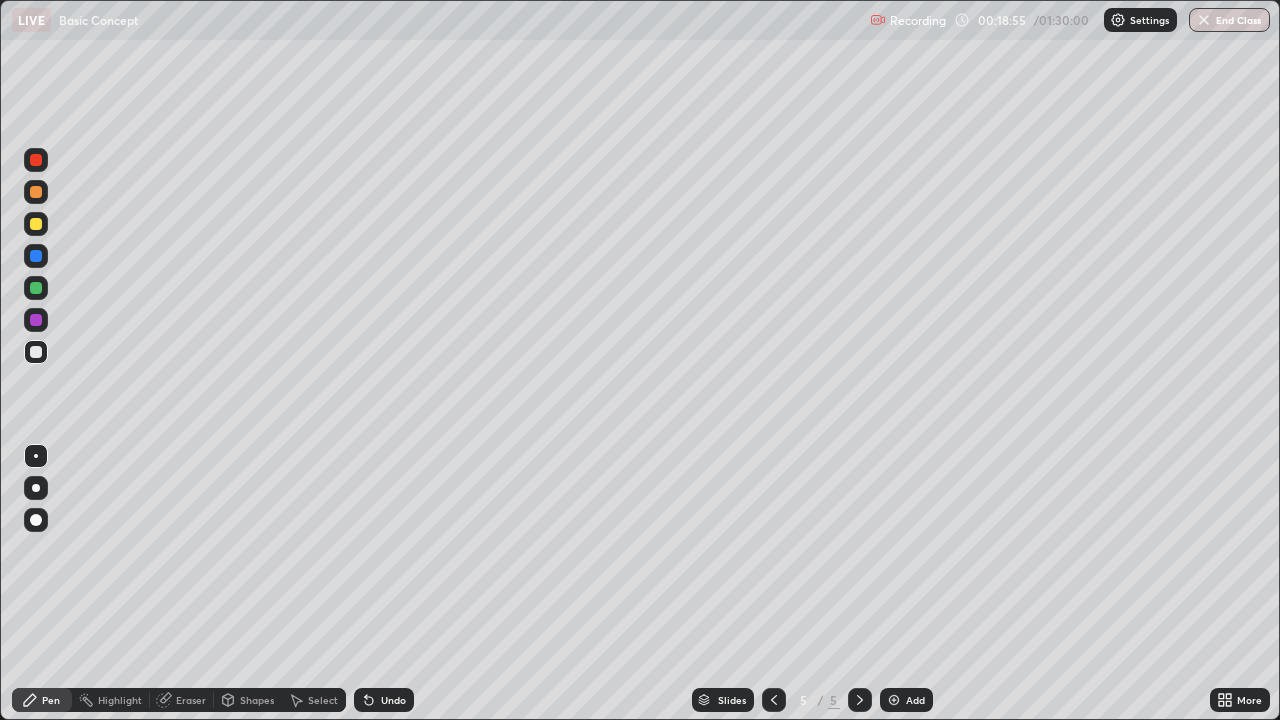 click on "Undo" at bounding box center [393, 700] 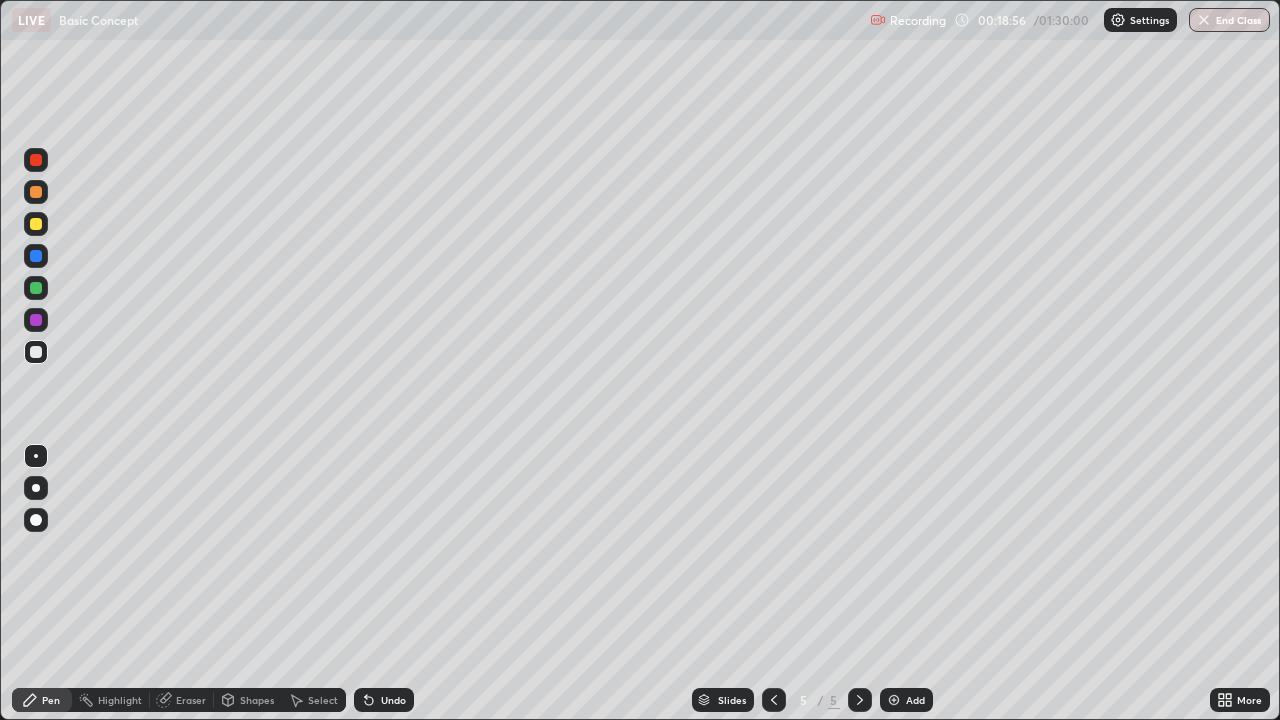 click on "Undo" at bounding box center (384, 700) 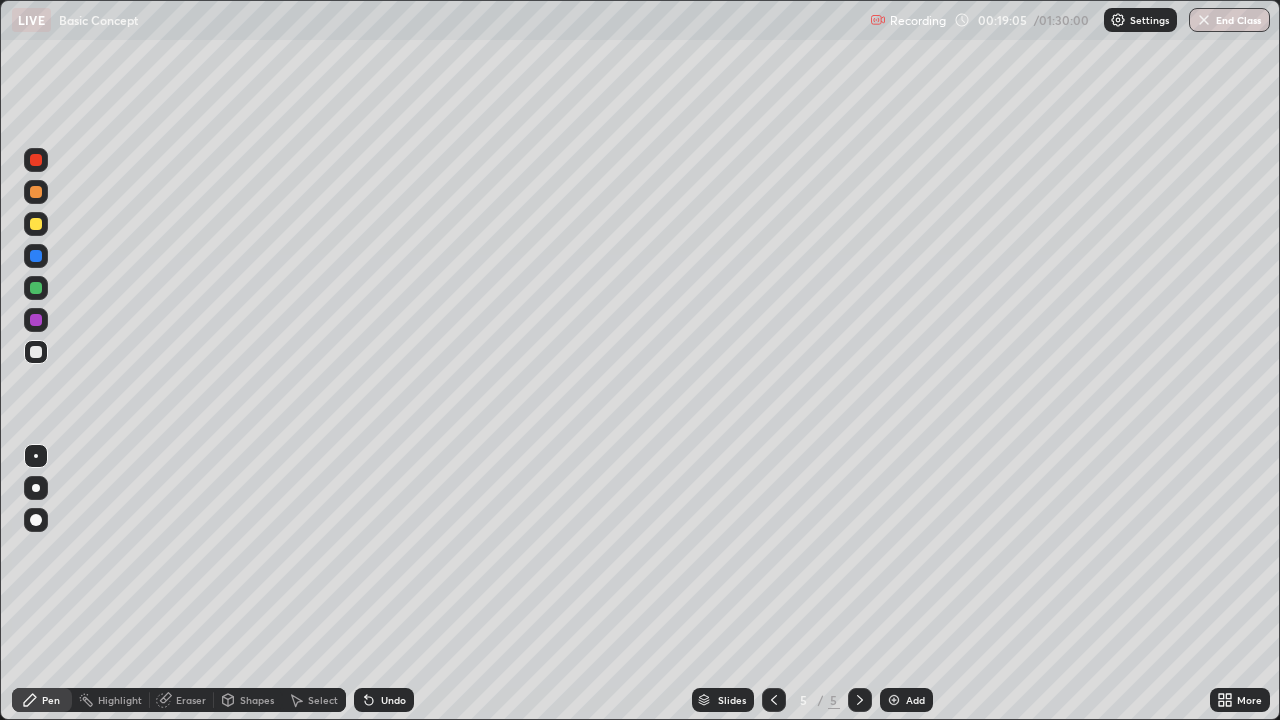 click on "Undo" at bounding box center [384, 700] 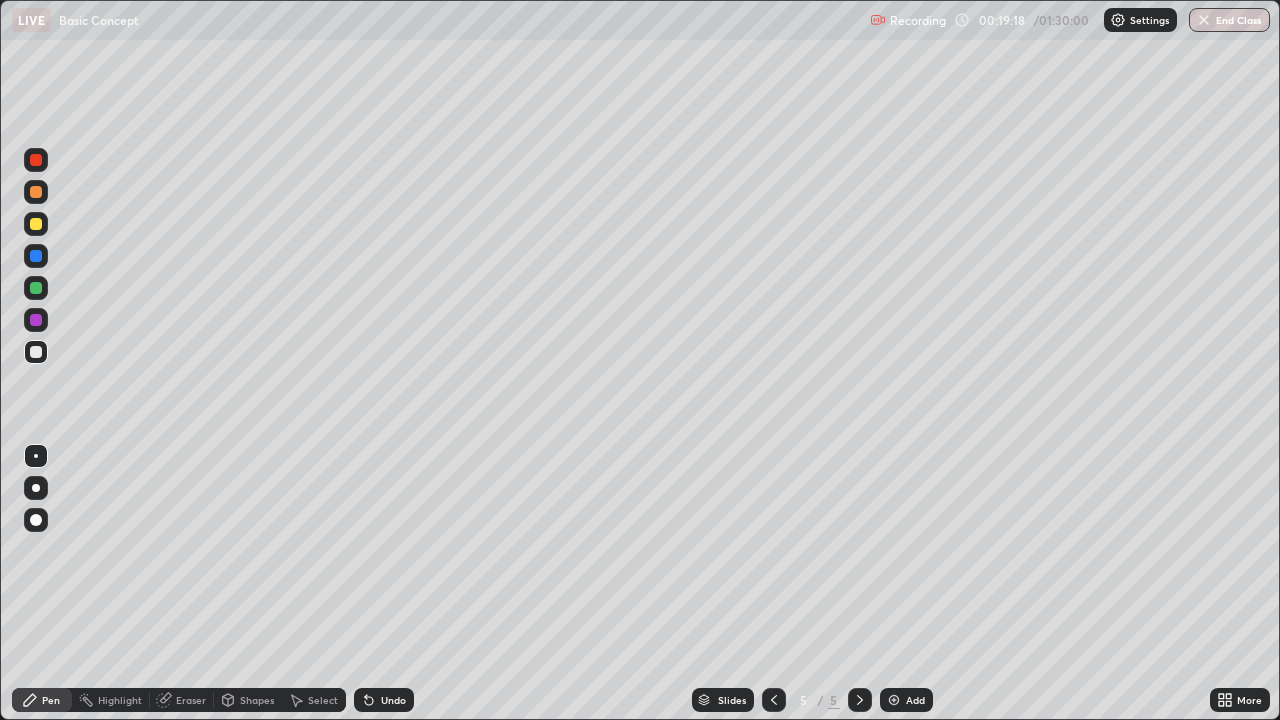 click on "Undo" at bounding box center (384, 700) 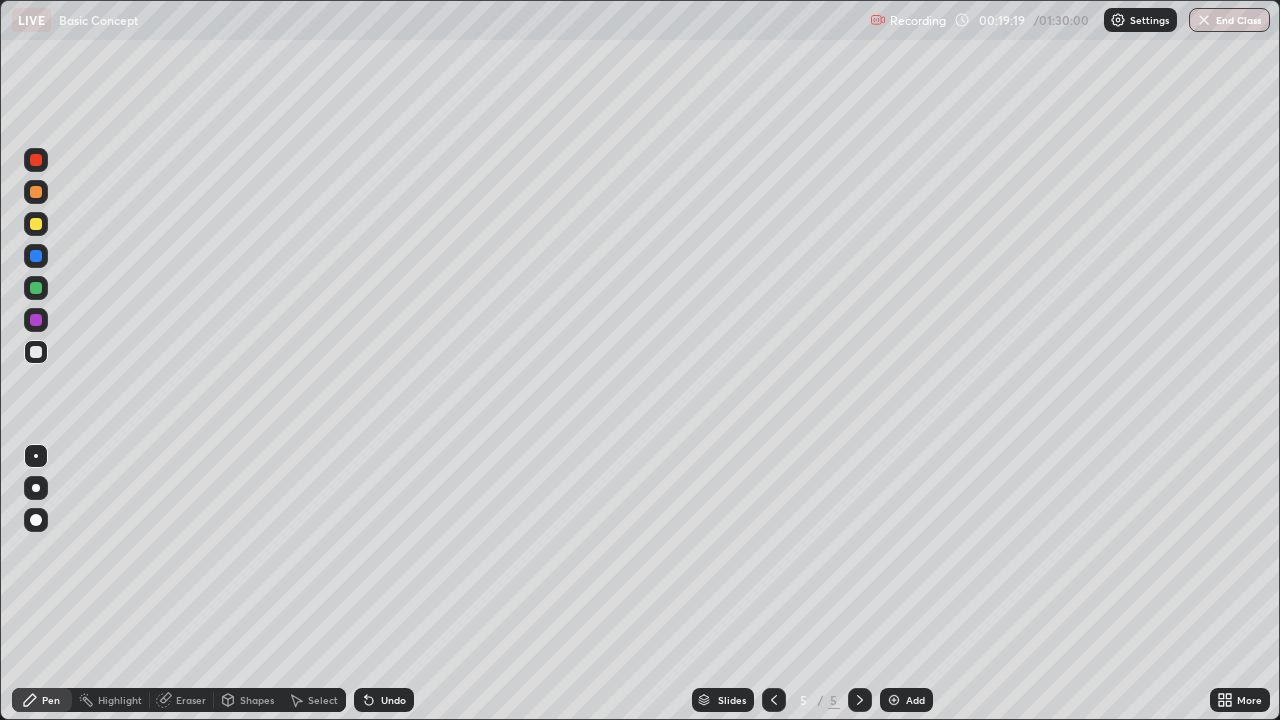 click on "Undo" at bounding box center (393, 700) 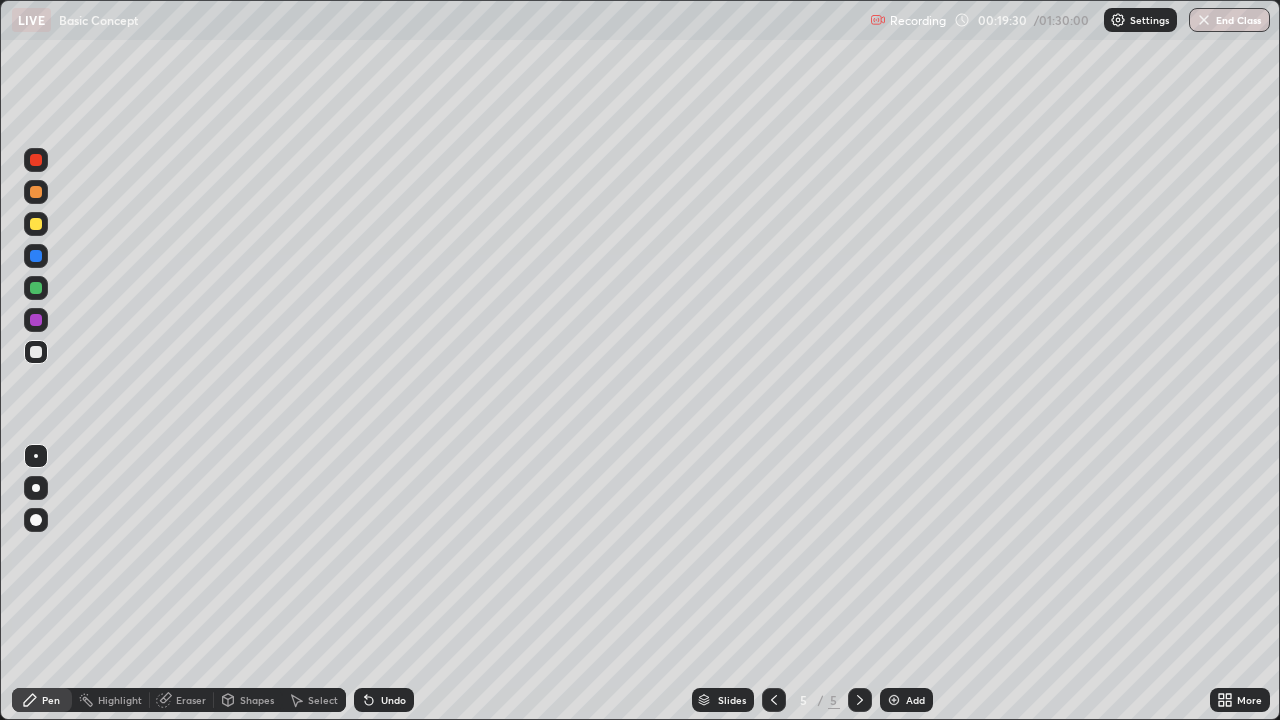 click at bounding box center [36, 224] 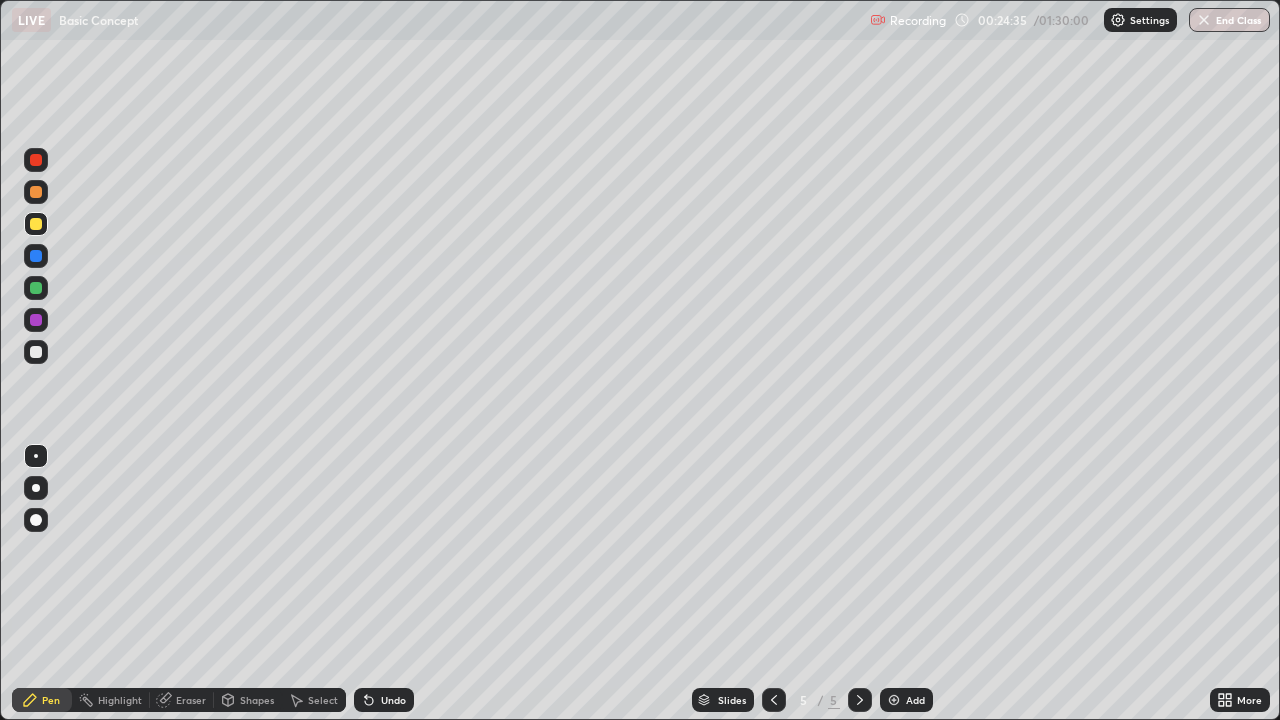 click at bounding box center [894, 700] 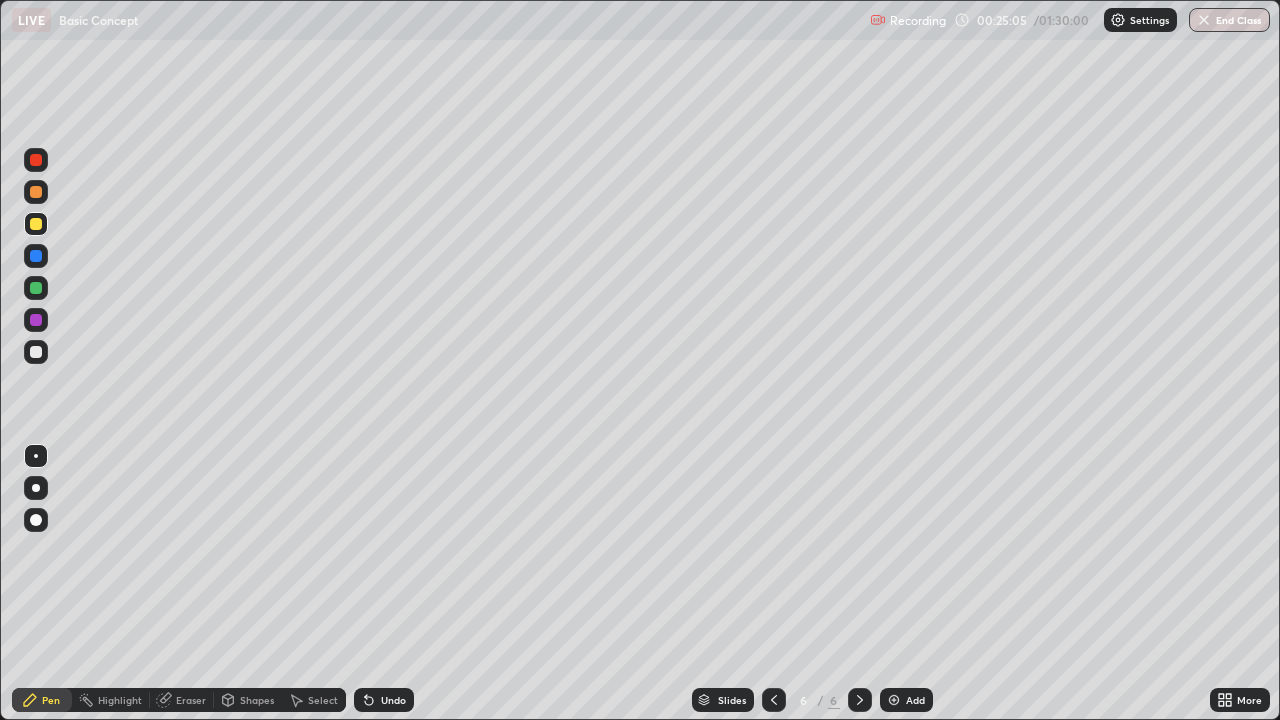 click at bounding box center [36, 352] 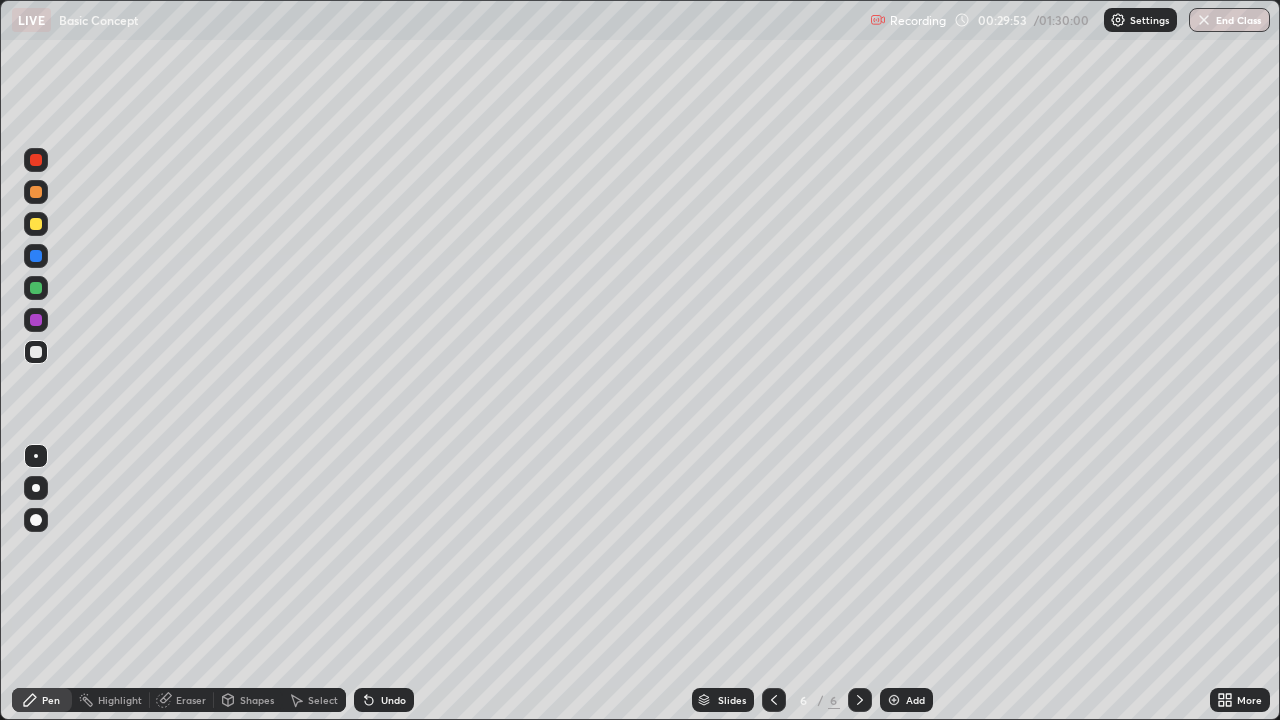 click on "Undo" at bounding box center [393, 700] 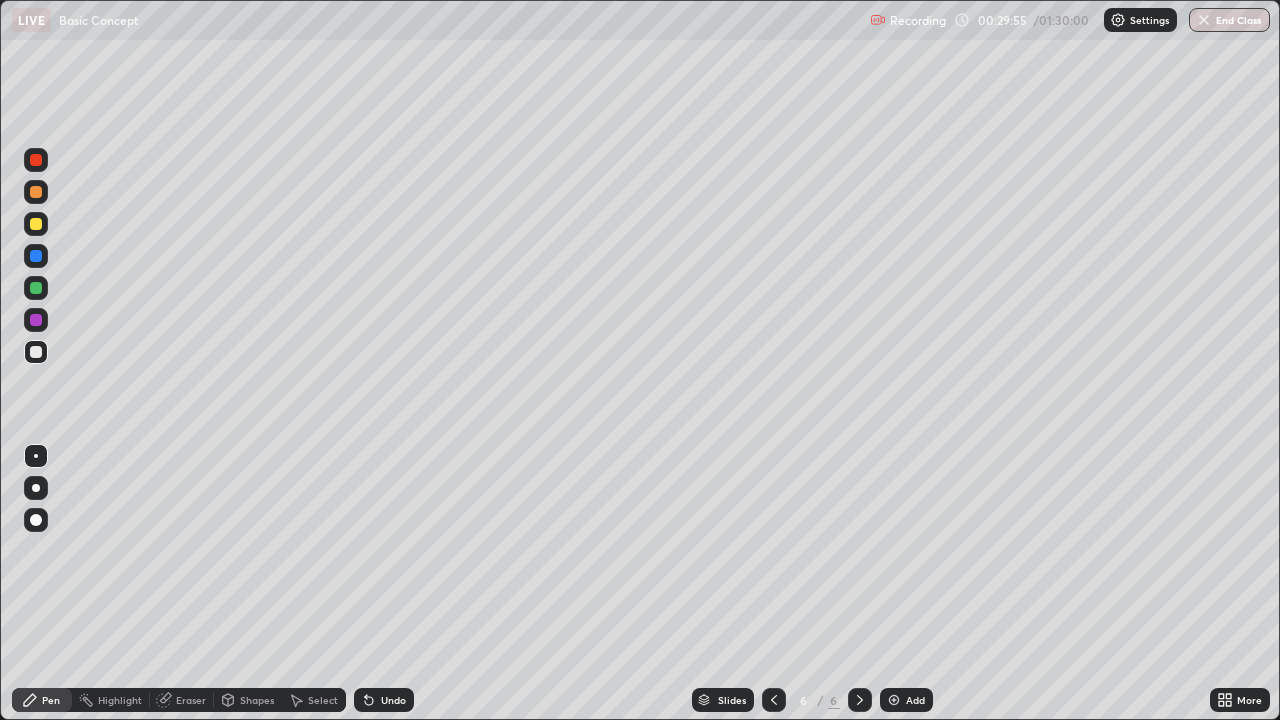 click on "Undo" at bounding box center (384, 700) 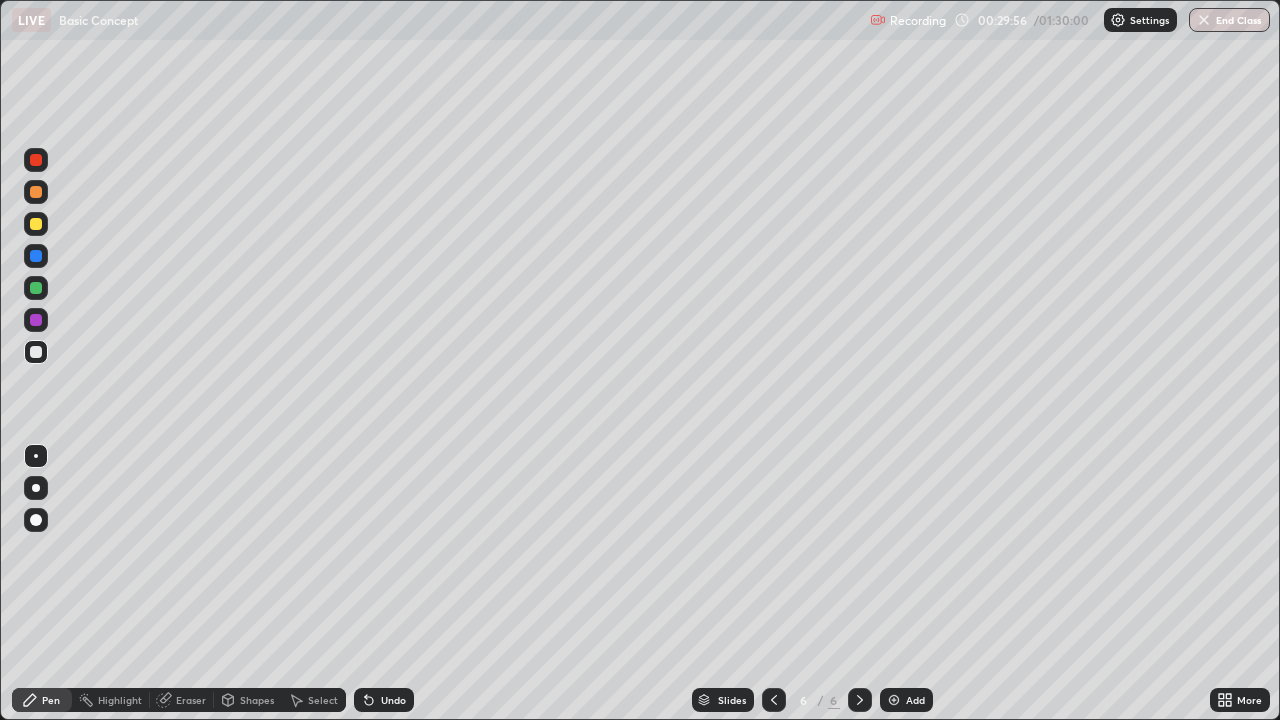 click on "Undo" at bounding box center (393, 700) 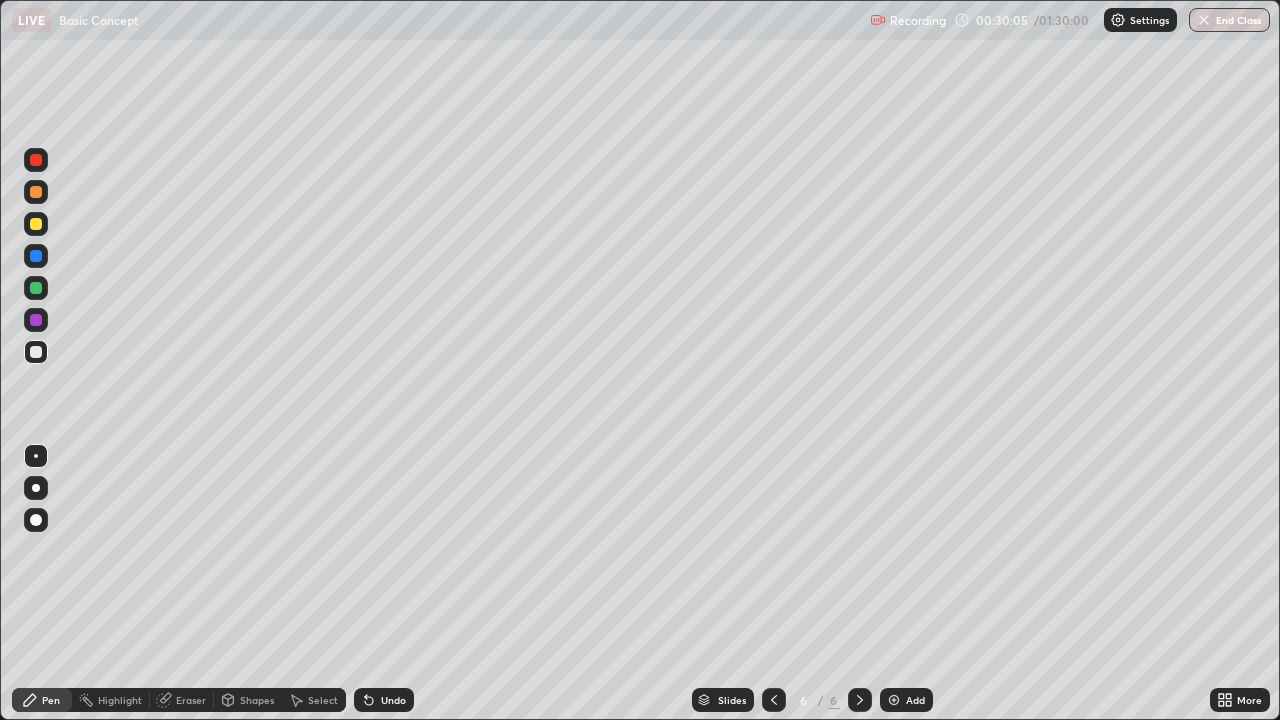 click at bounding box center (36, 320) 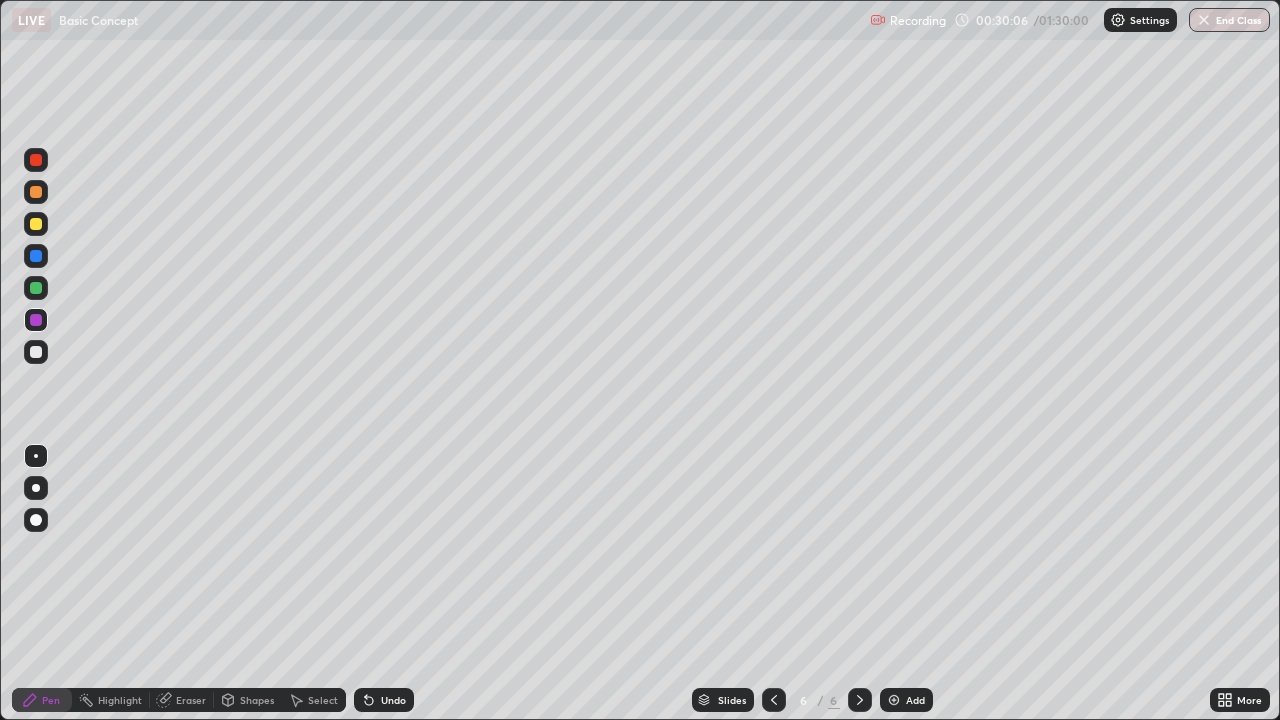 click at bounding box center (36, 256) 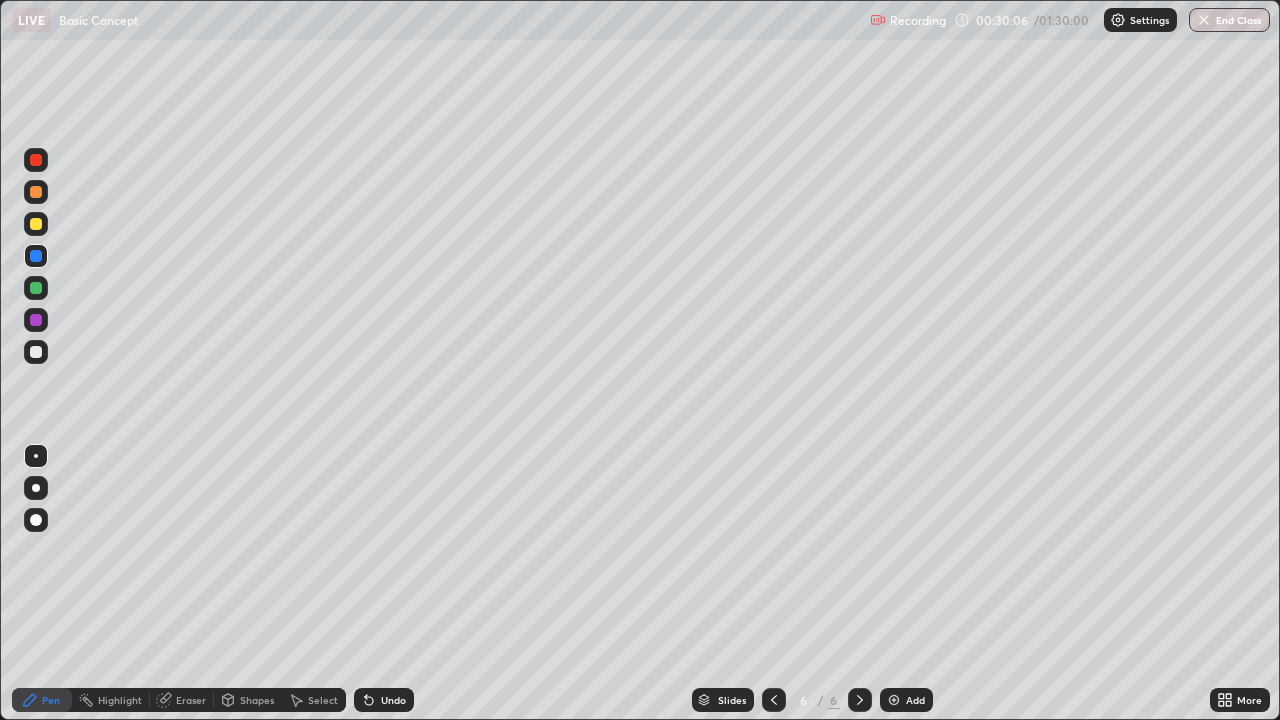 click at bounding box center [36, 224] 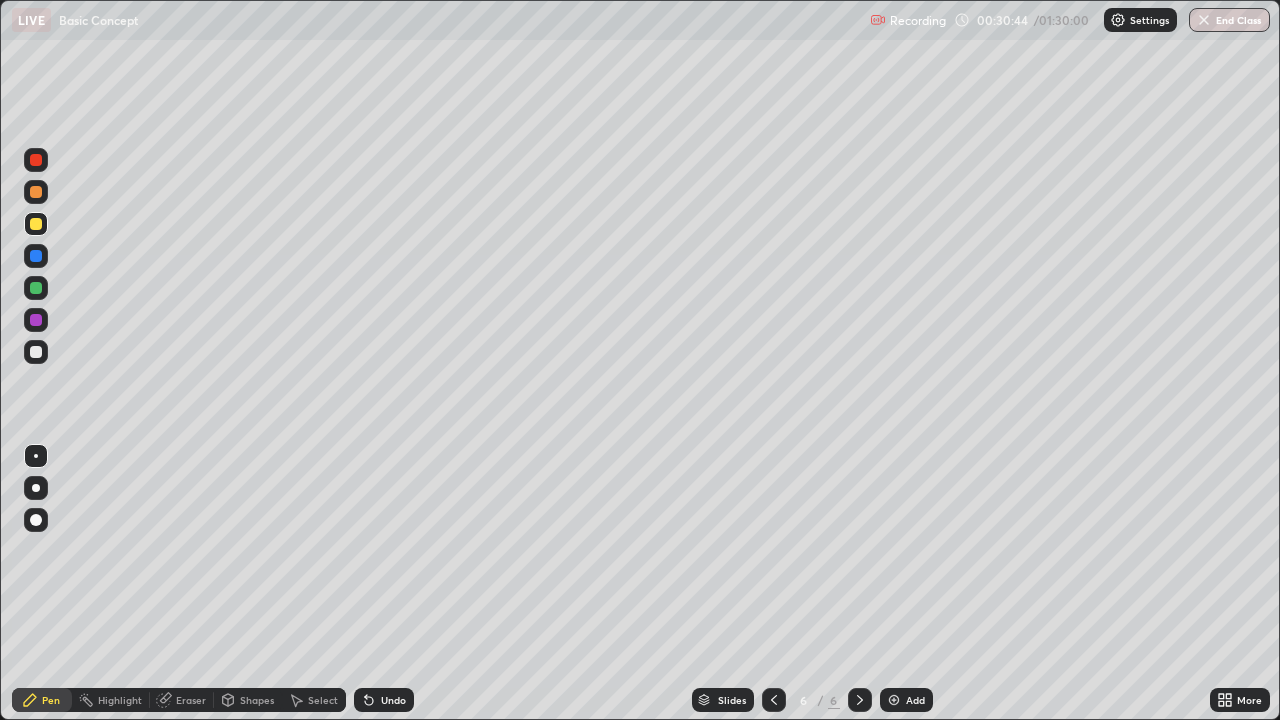 click at bounding box center (36, 352) 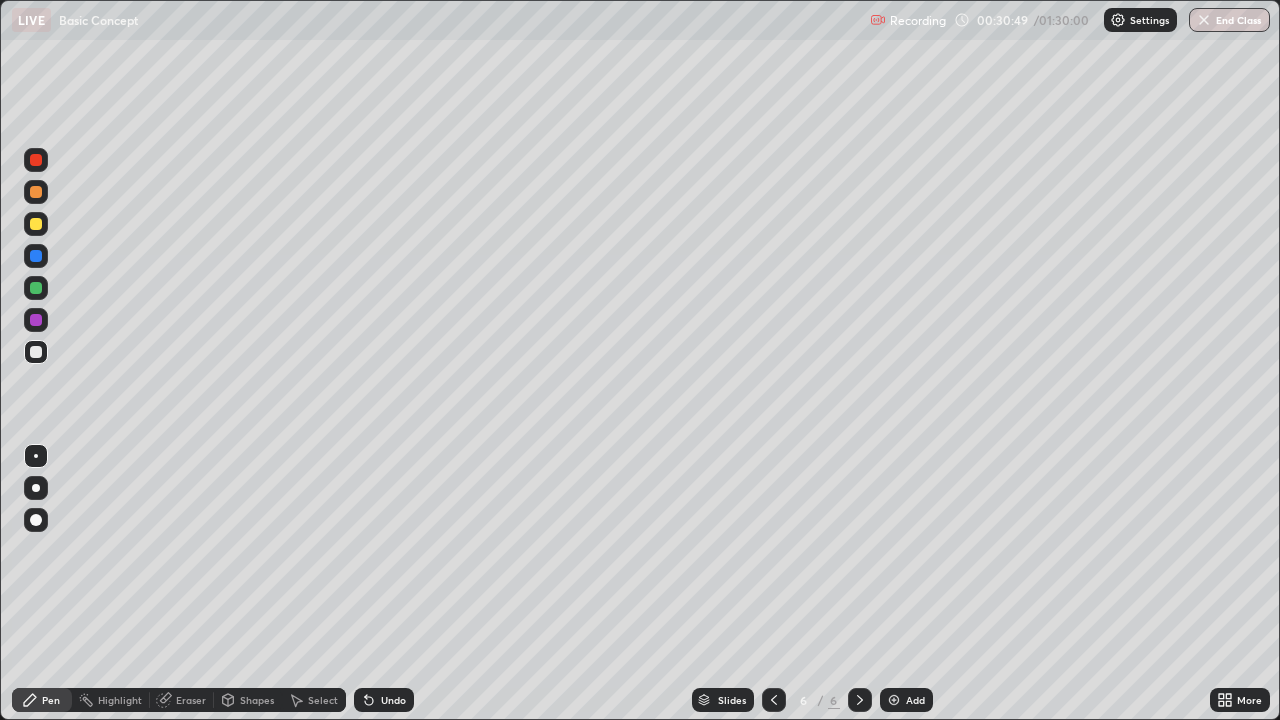 click at bounding box center (894, 700) 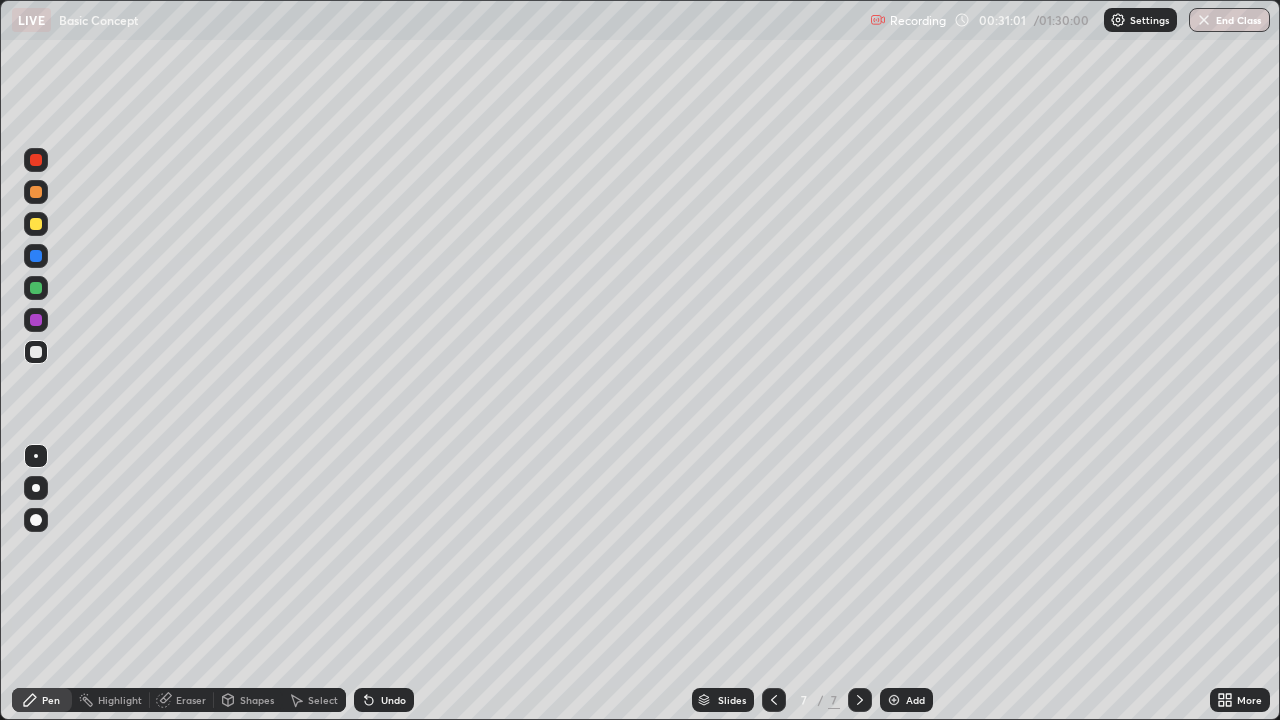 click at bounding box center (36, 224) 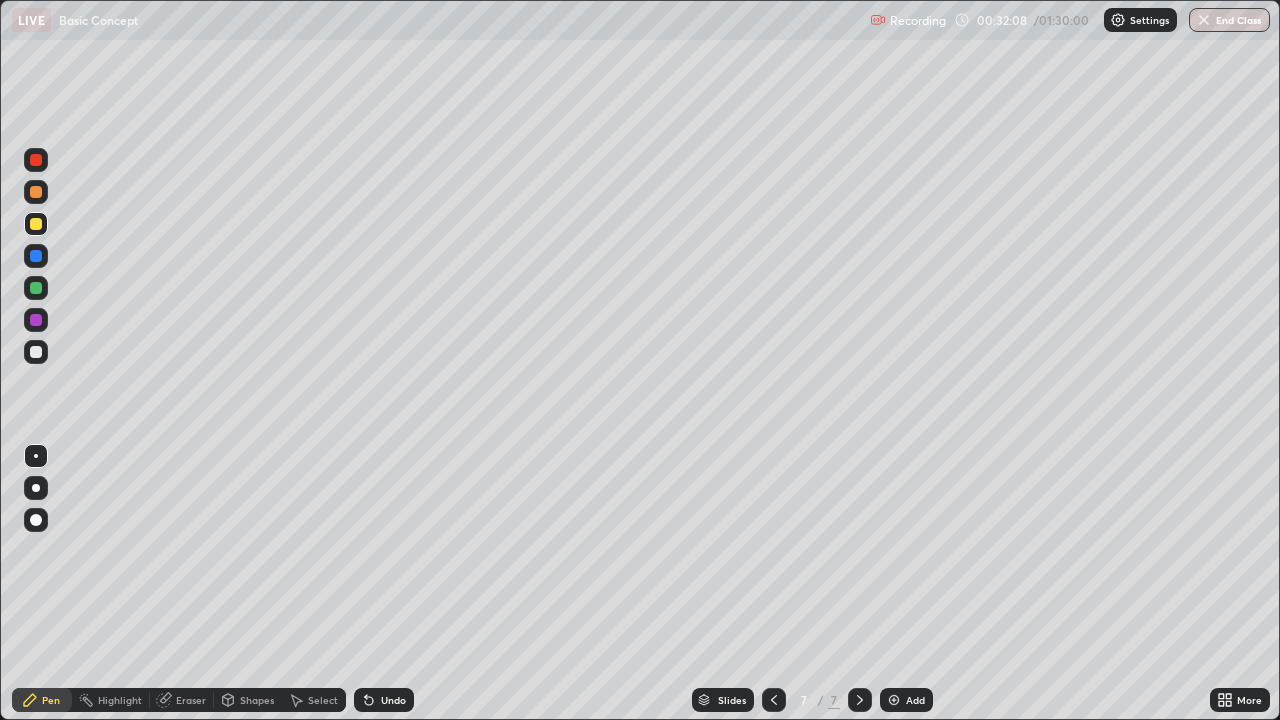 click at bounding box center [774, 700] 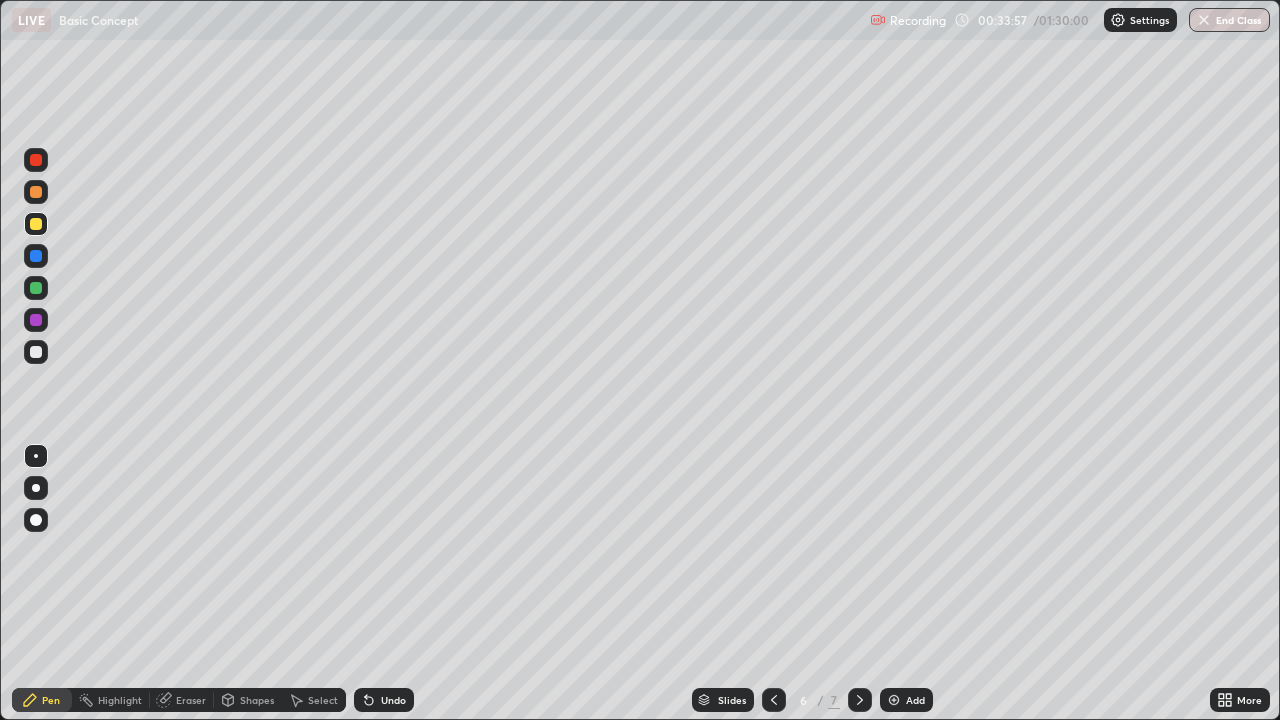 click 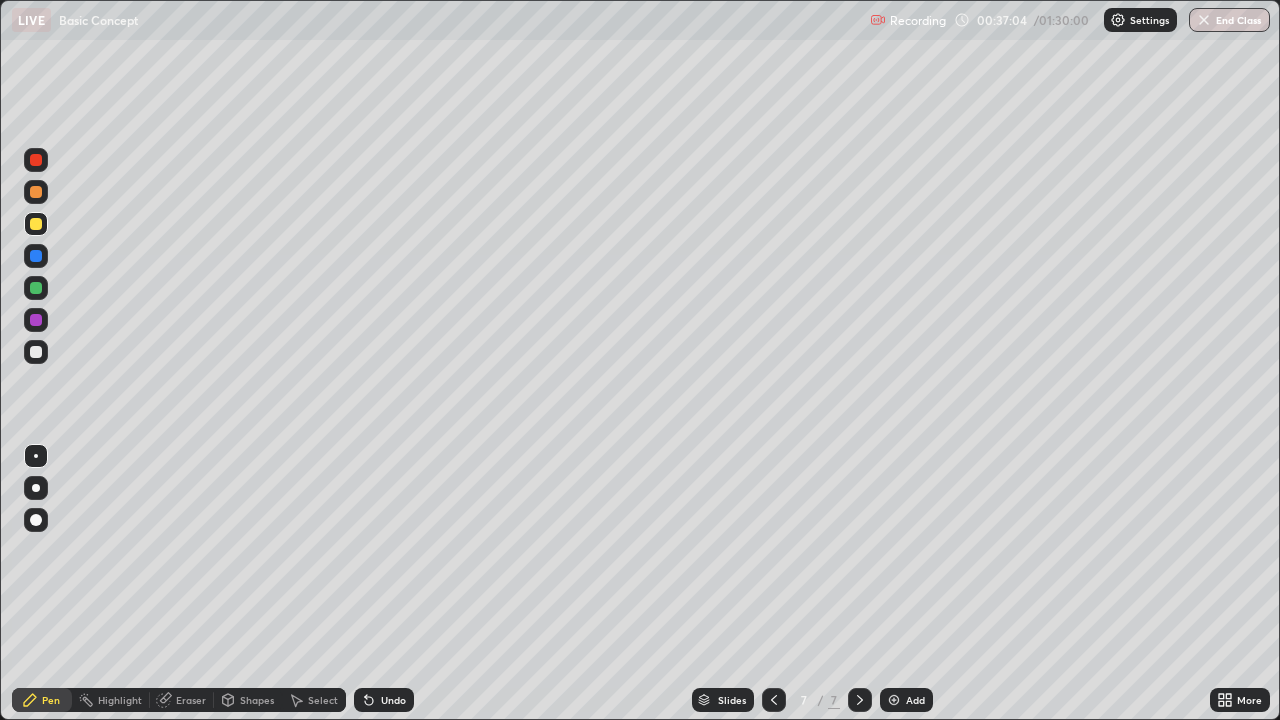 click at bounding box center (894, 700) 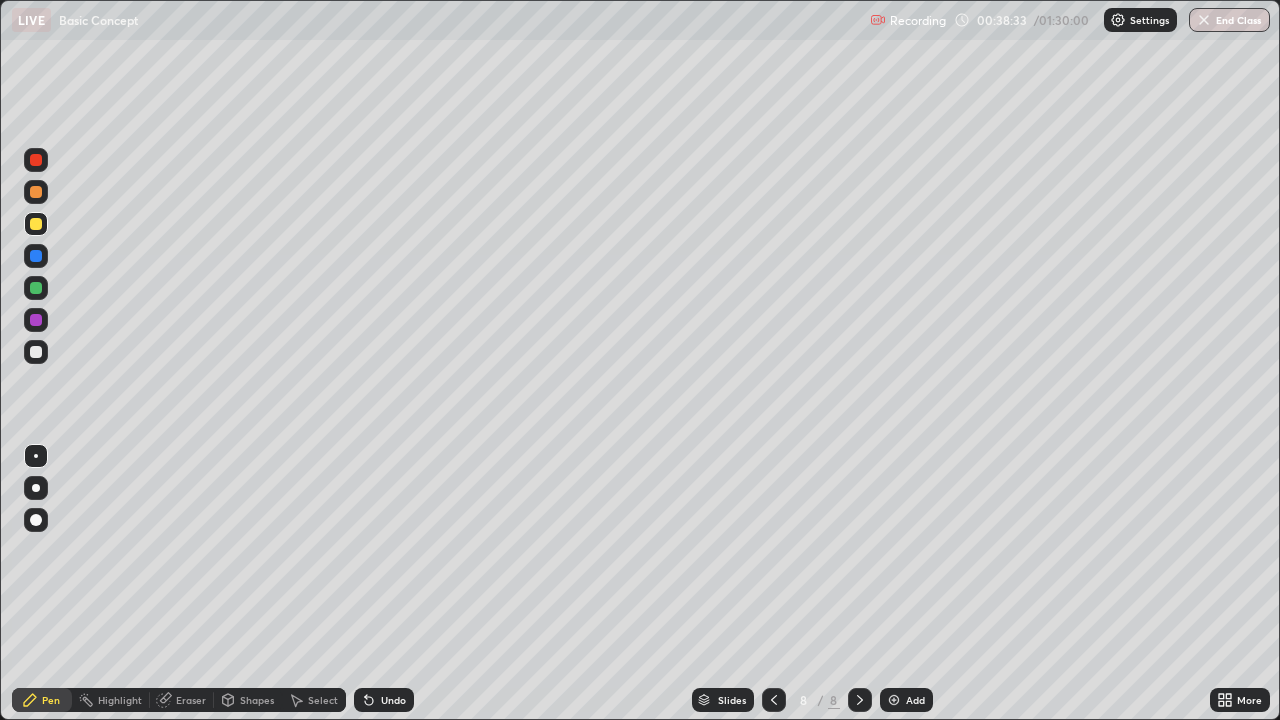 click on "Erase all" at bounding box center (36, 360) 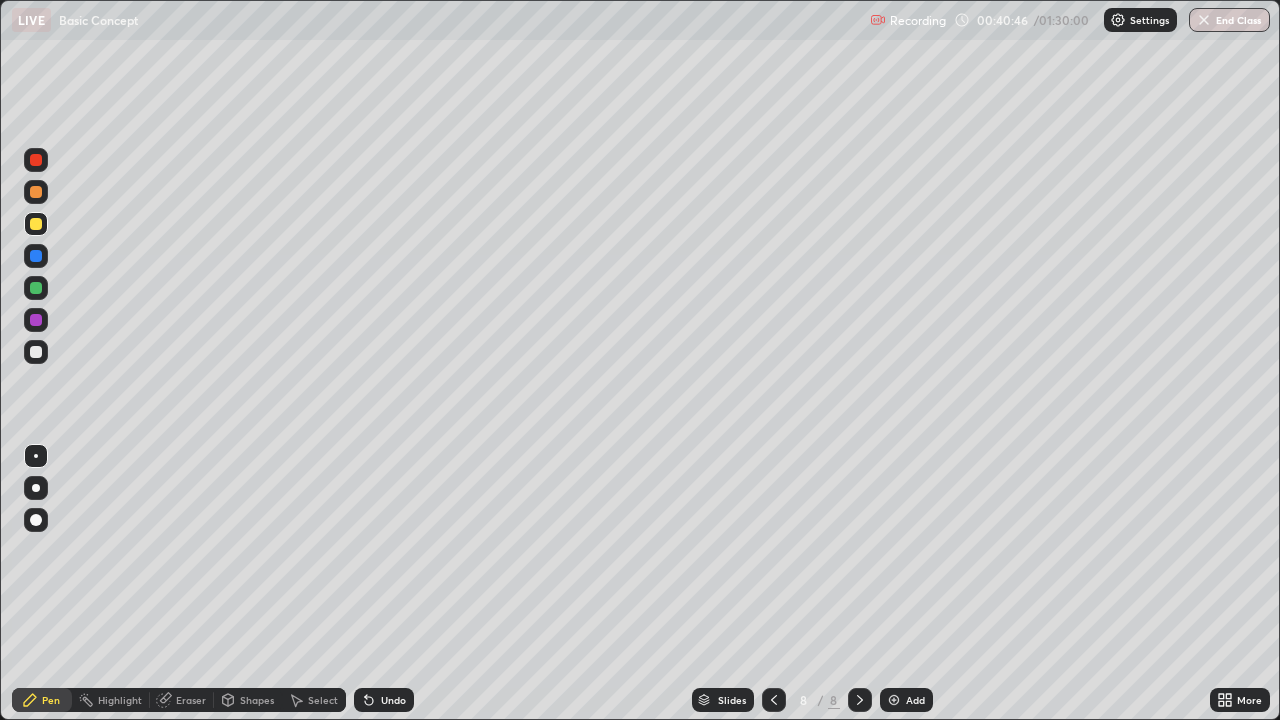 click on "Undo" at bounding box center [384, 700] 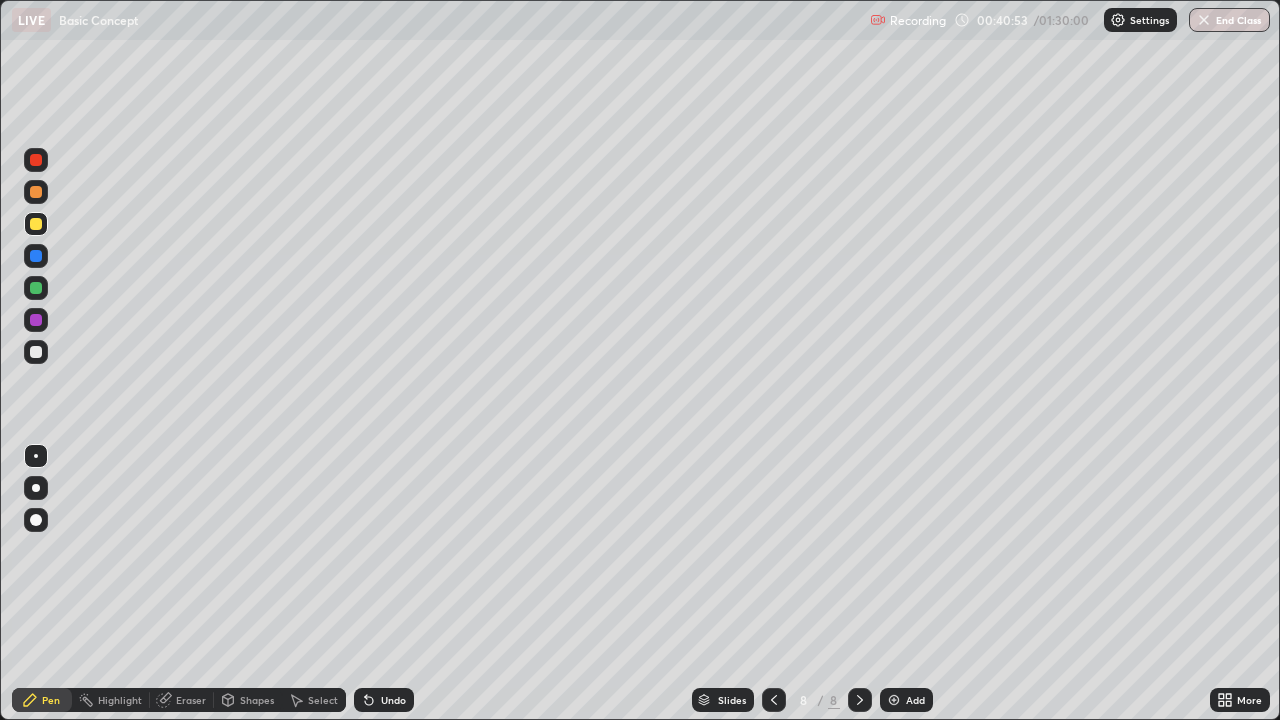 click on "Undo" at bounding box center [384, 700] 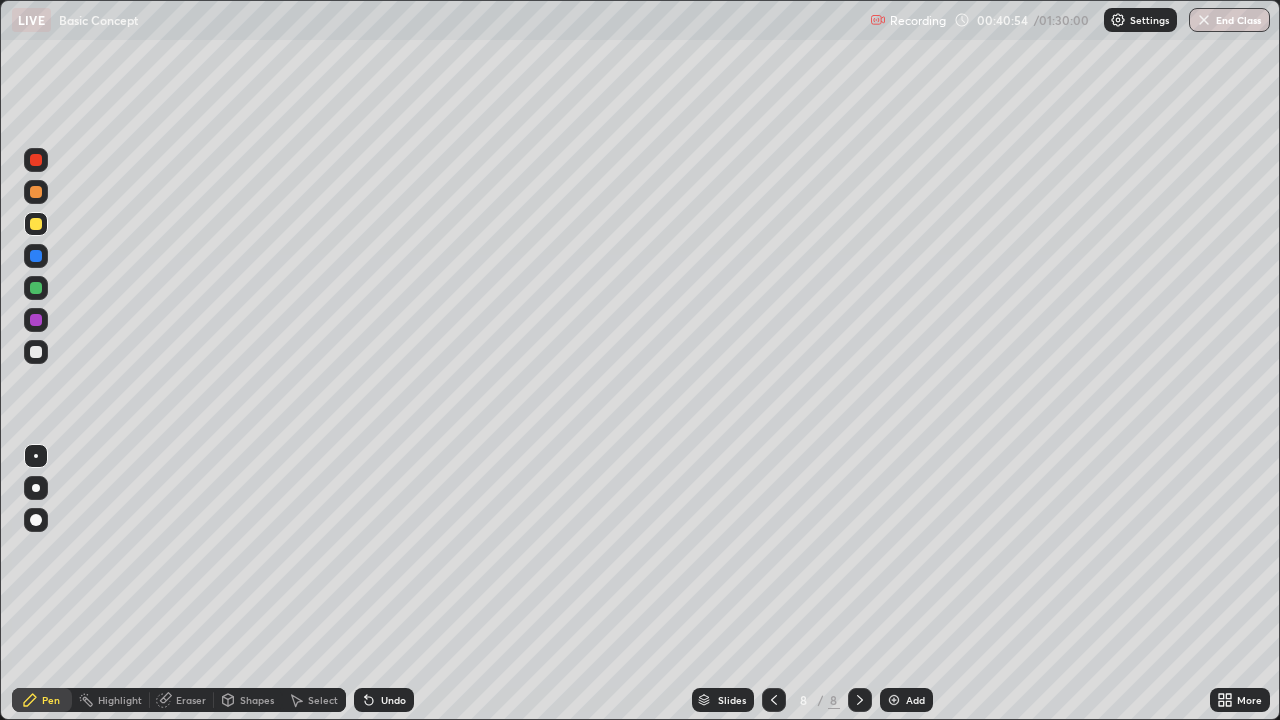click on "Undo" at bounding box center [384, 700] 